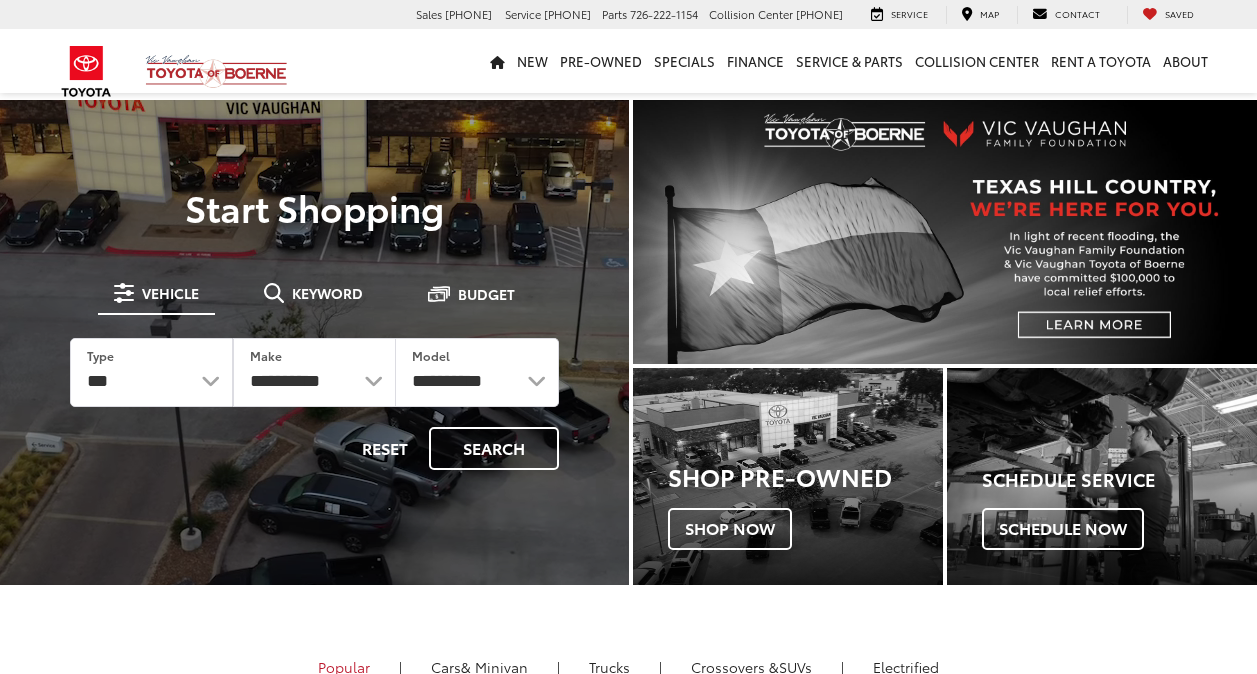 scroll, scrollTop: 0, scrollLeft: 0, axis: both 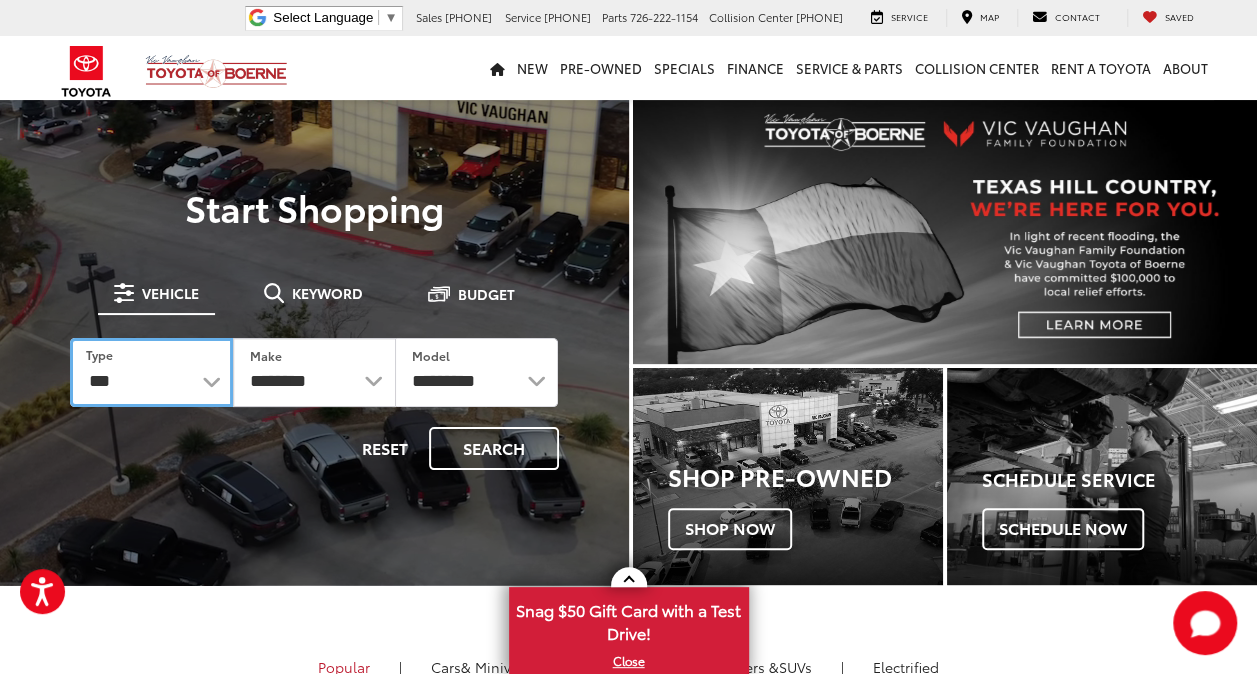click on "***
***
****
*********" at bounding box center [151, 372] 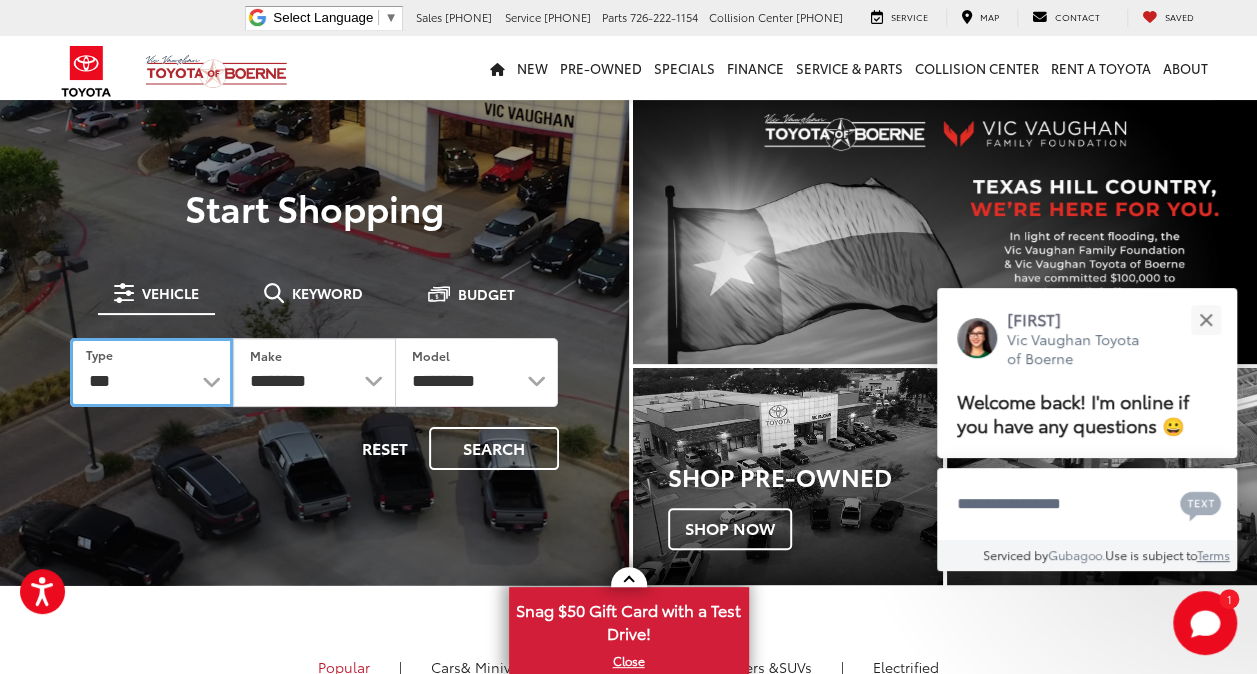 select on "******" 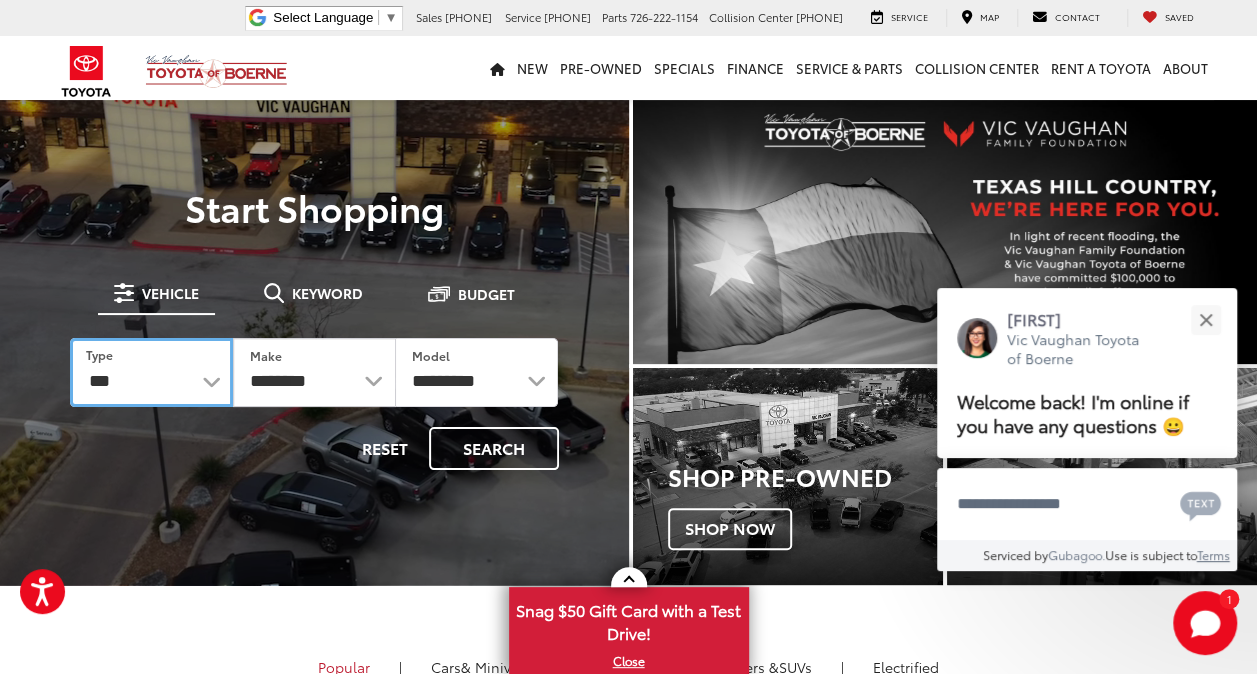 click on "***
***
****
*********" at bounding box center (151, 372) 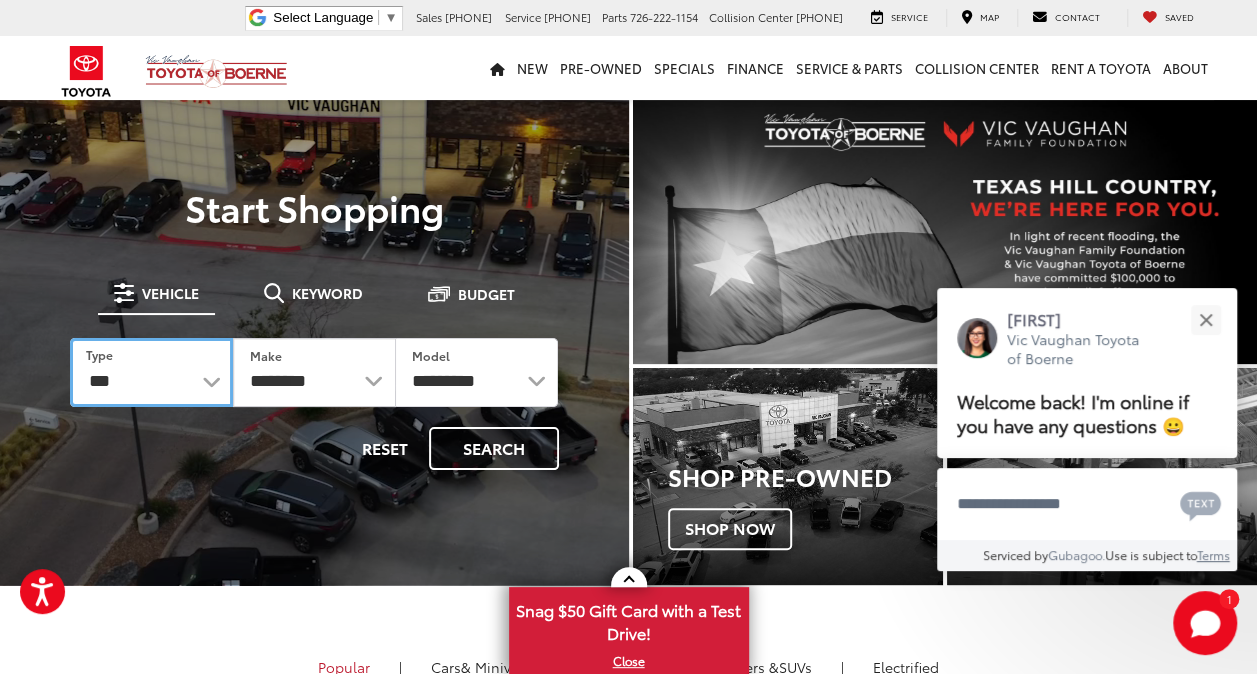 select on "******" 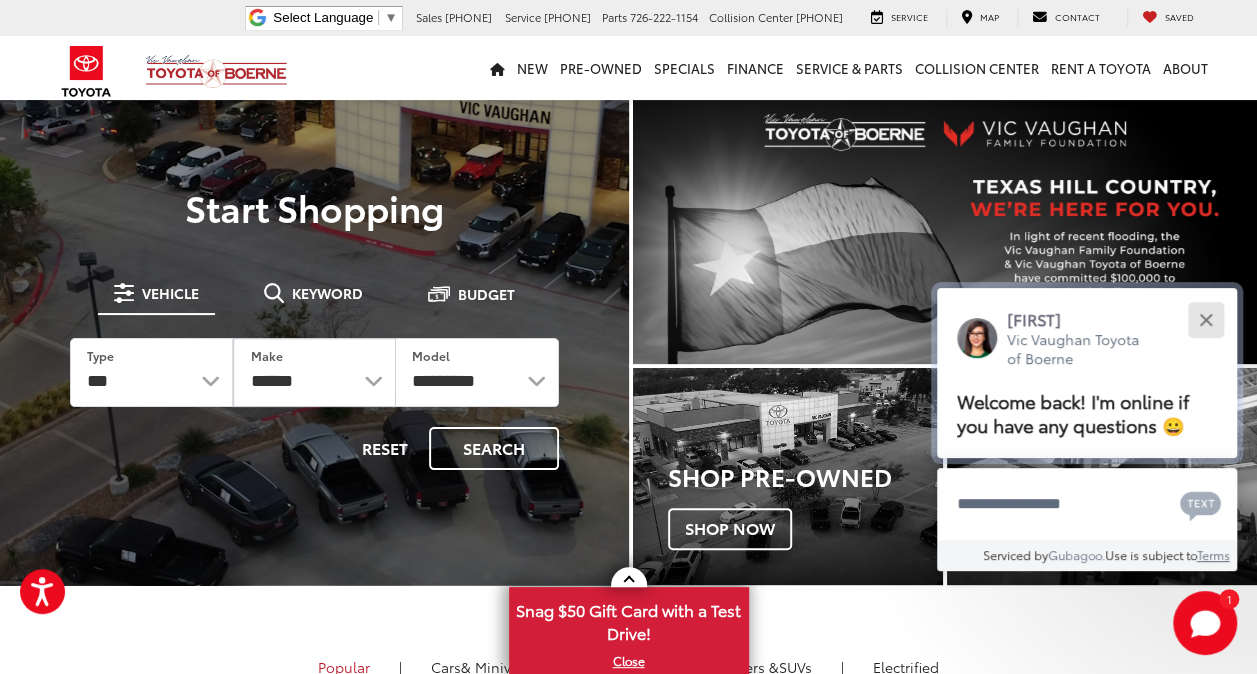 click at bounding box center (1205, 319) 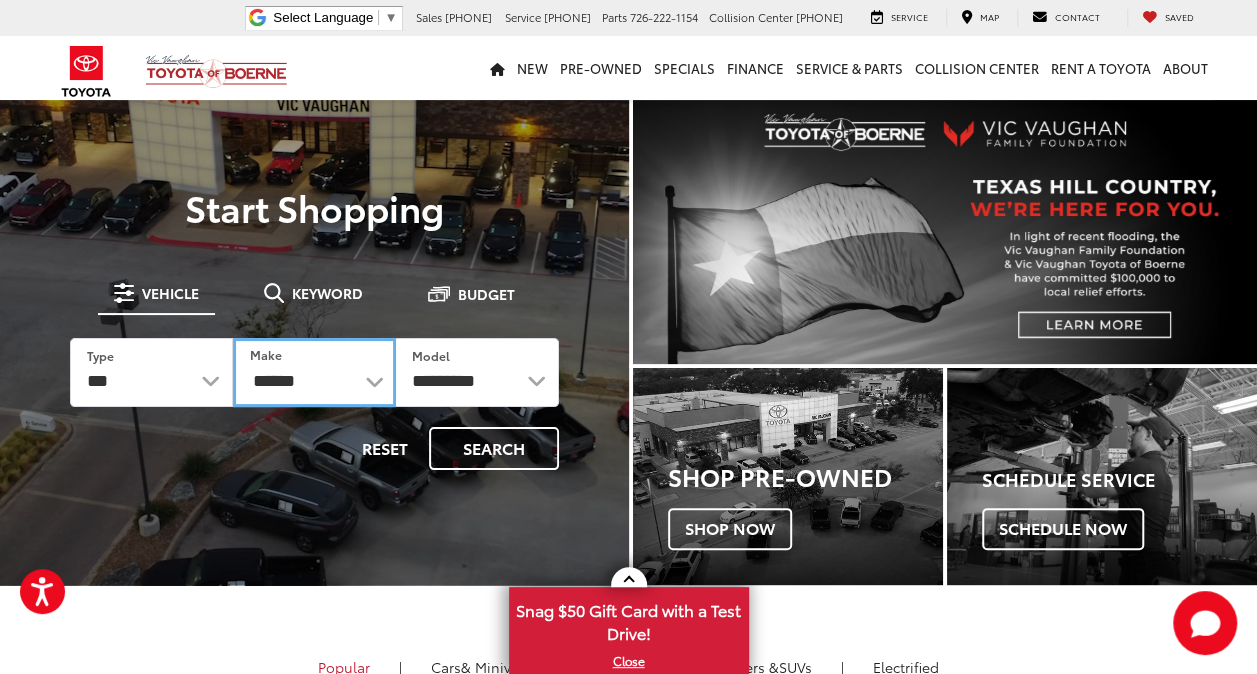 click on "******** ******" at bounding box center (314, 372) 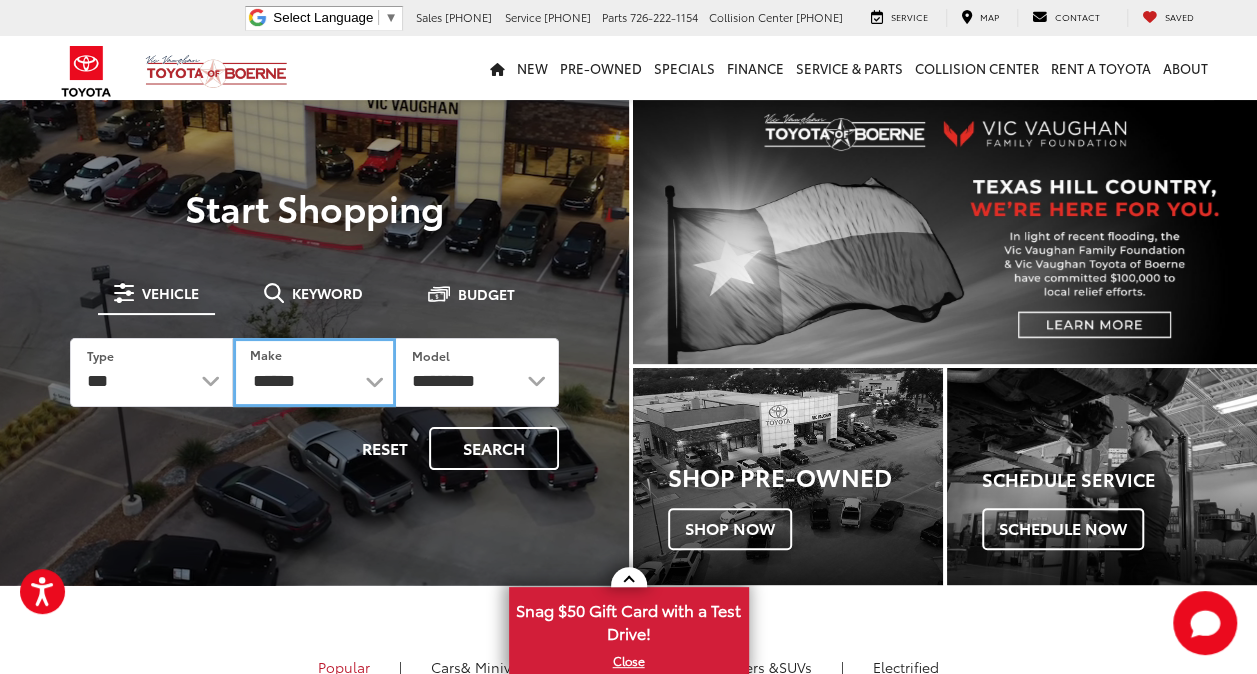 click on "******** ******" at bounding box center [314, 372] 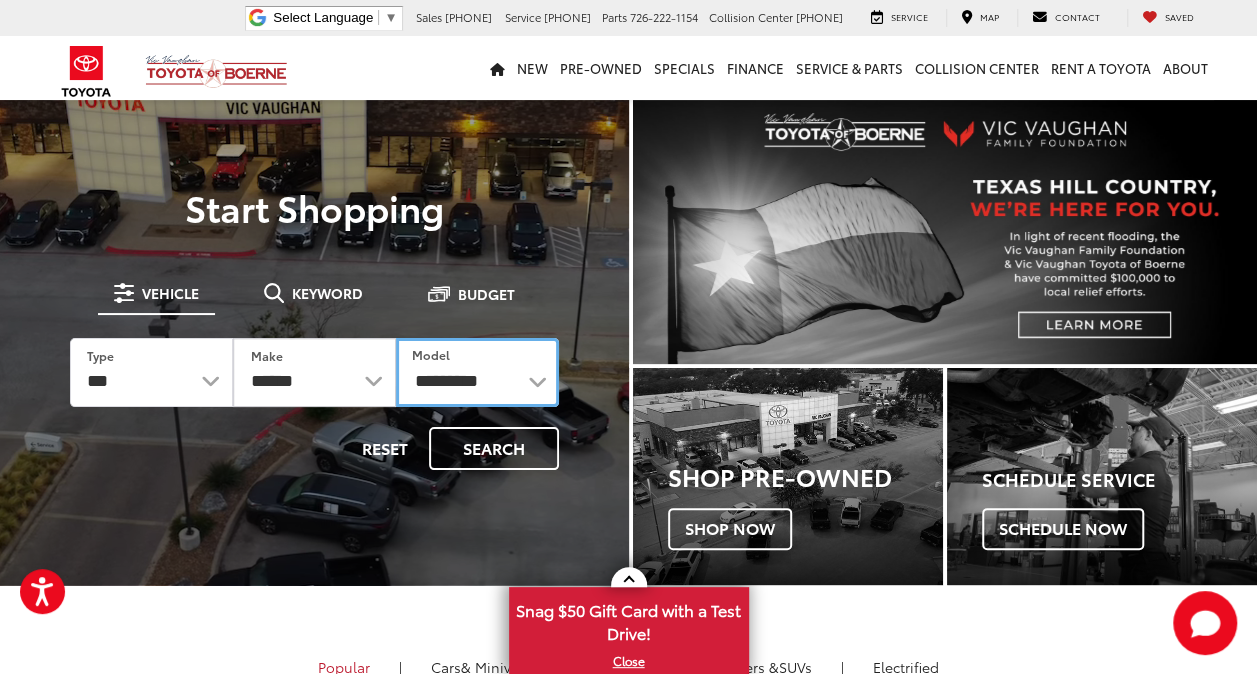 click on "**********" at bounding box center (477, 372) 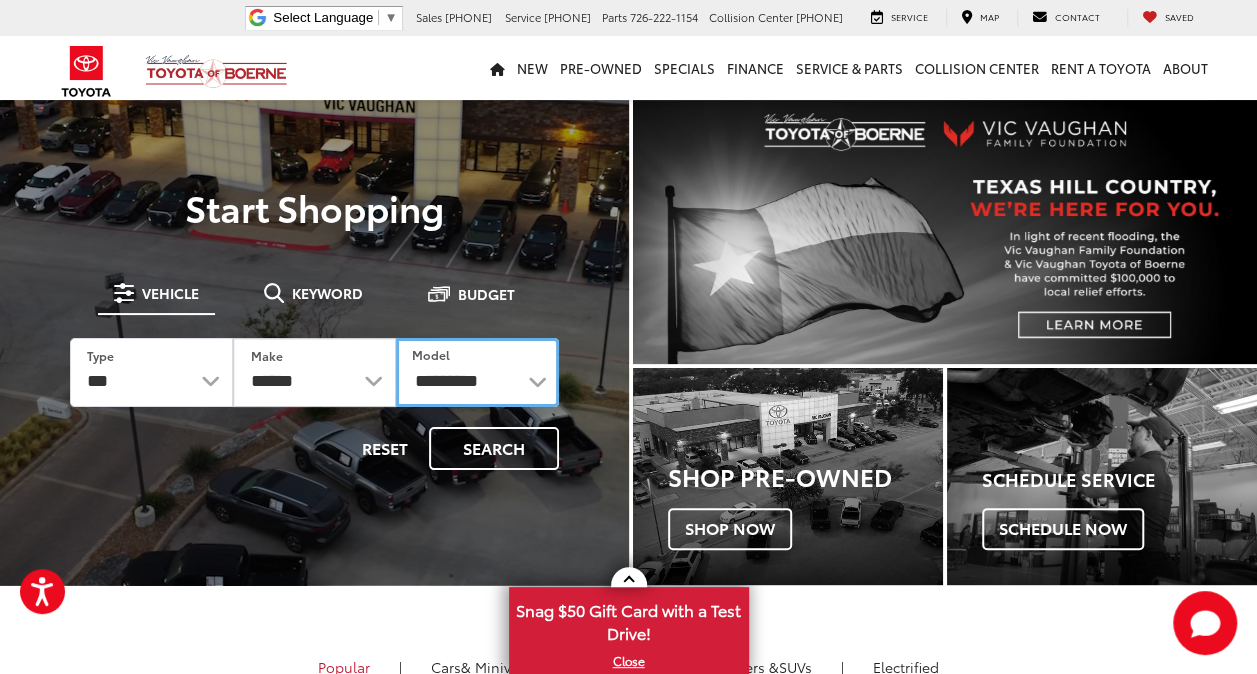 click on "**********" at bounding box center (477, 372) 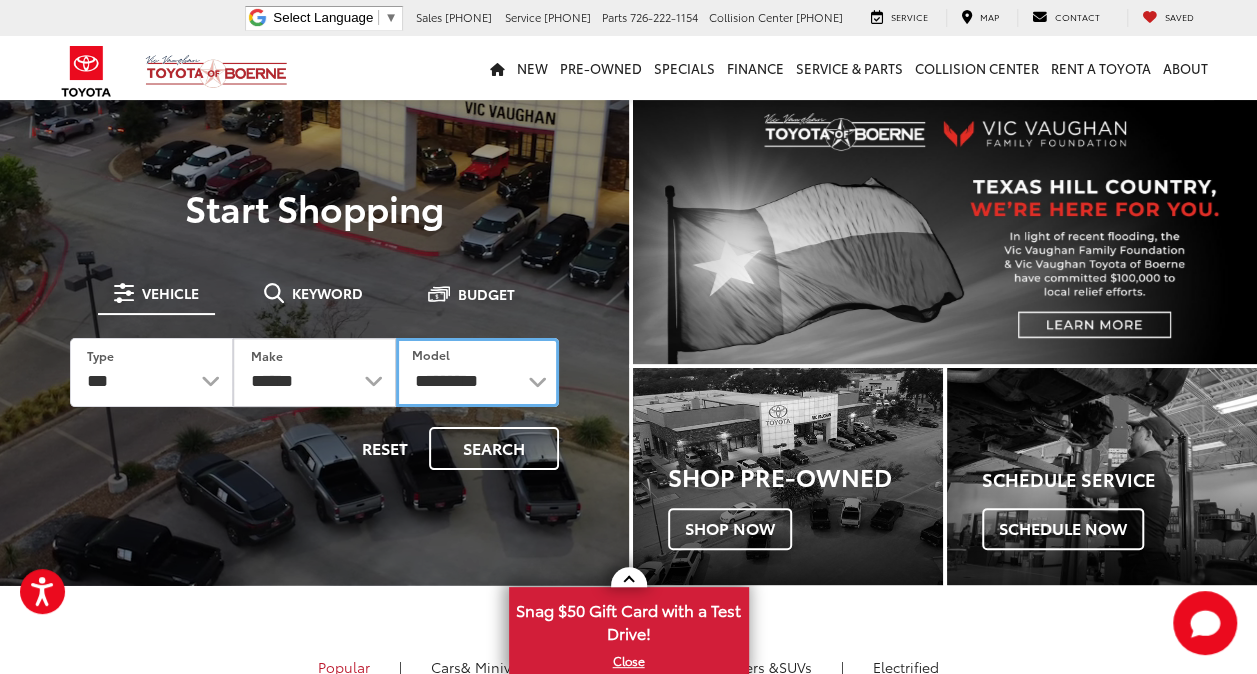 click on "**********" at bounding box center [477, 372] 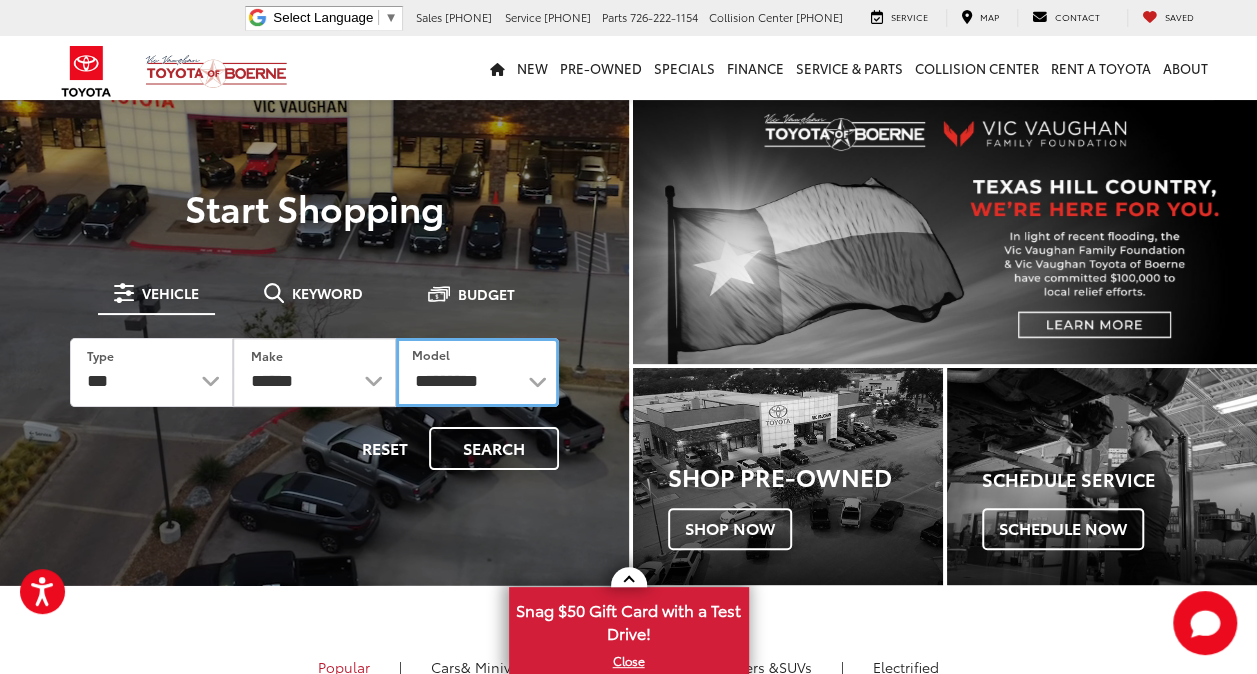 click on "**********" at bounding box center [477, 372] 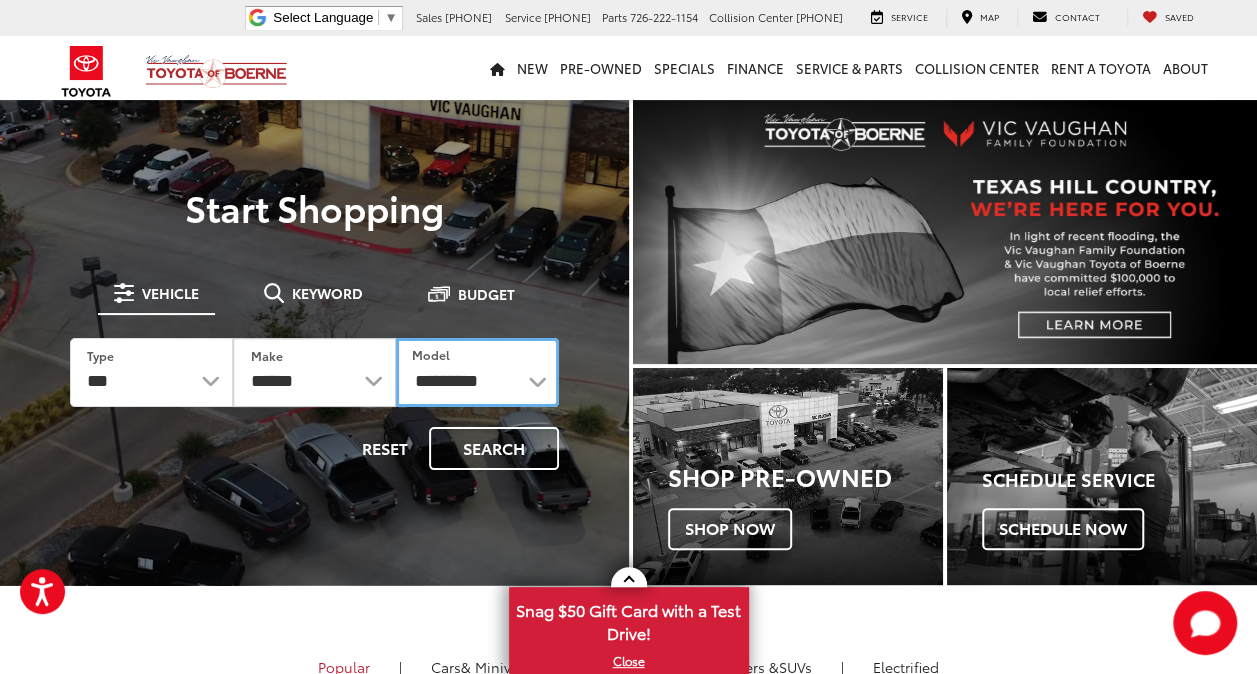 click on "**********" at bounding box center (477, 372) 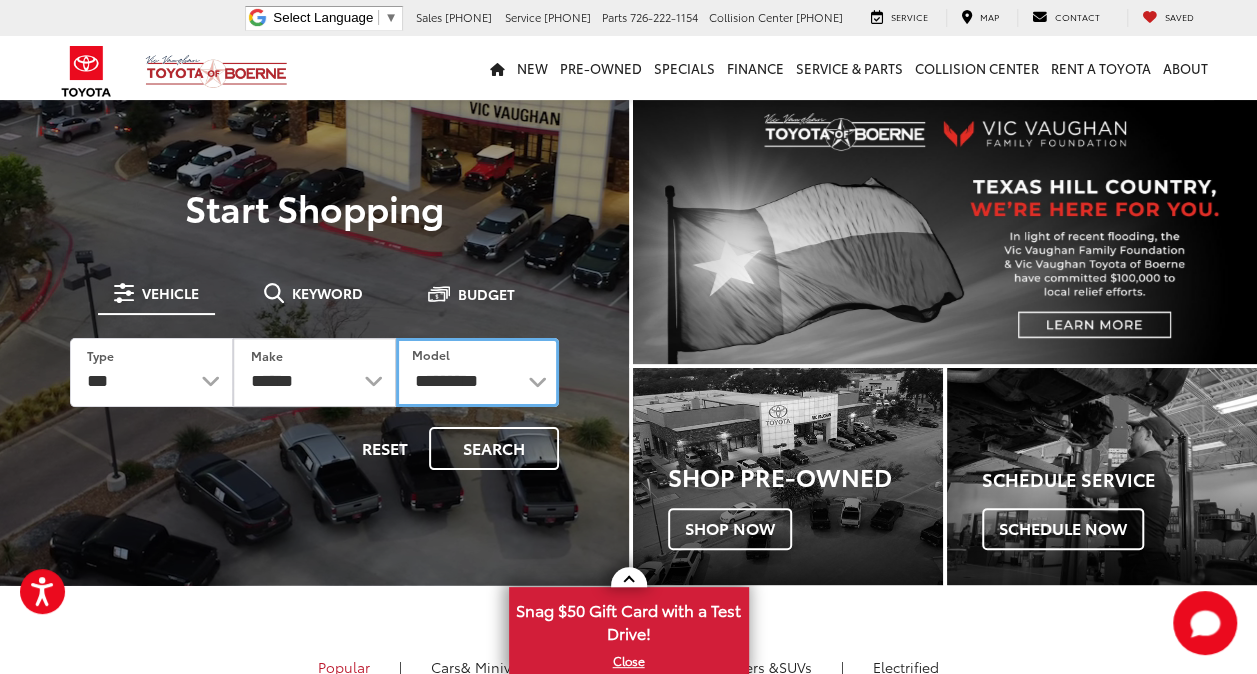 select on "*******" 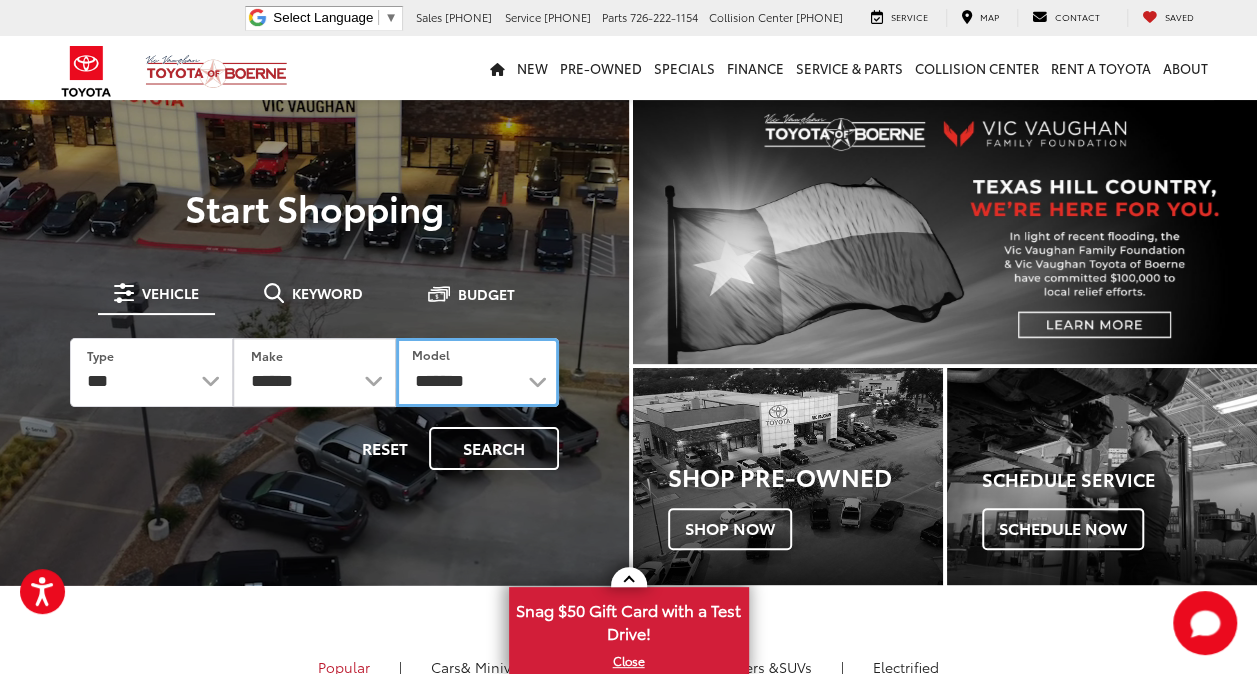 click on "**********" at bounding box center [477, 372] 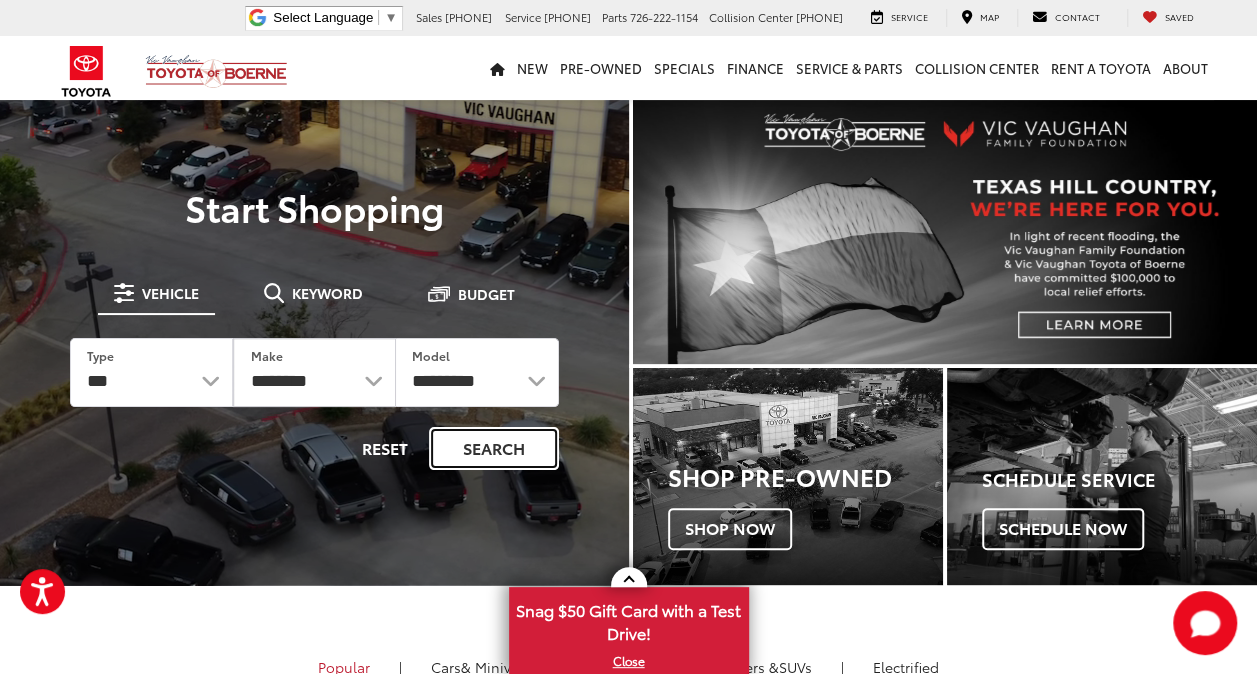click on "Search" at bounding box center [494, 448] 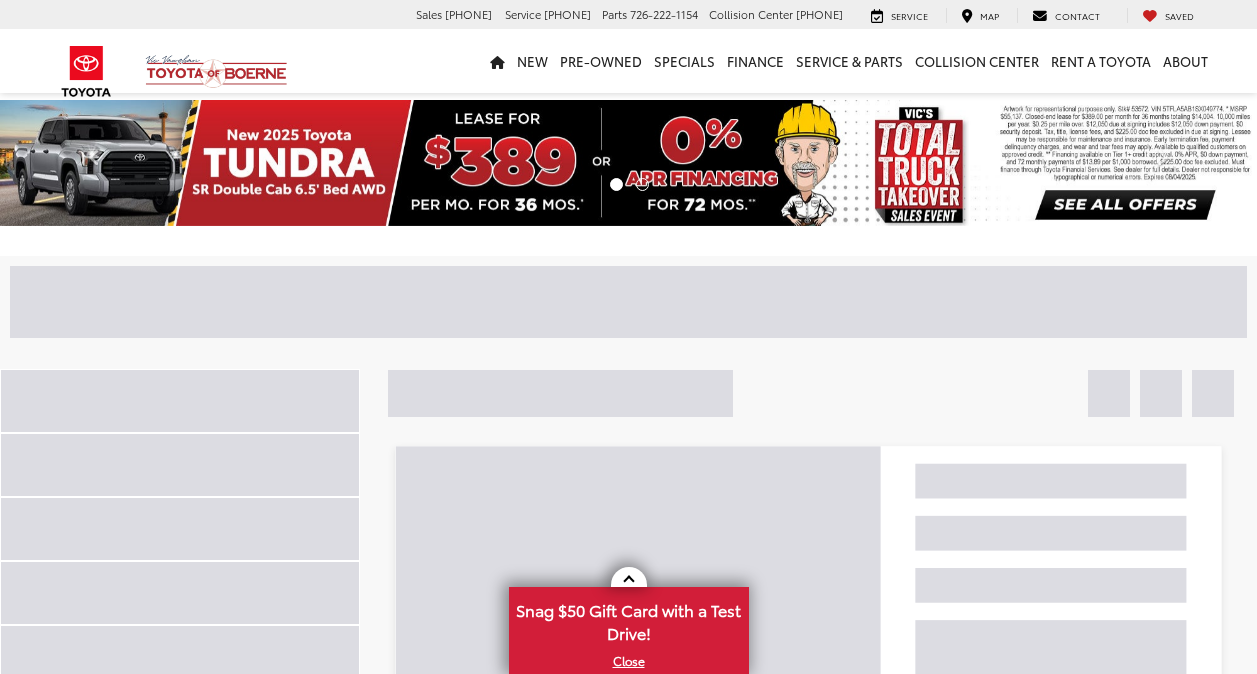 scroll, scrollTop: 0, scrollLeft: 0, axis: both 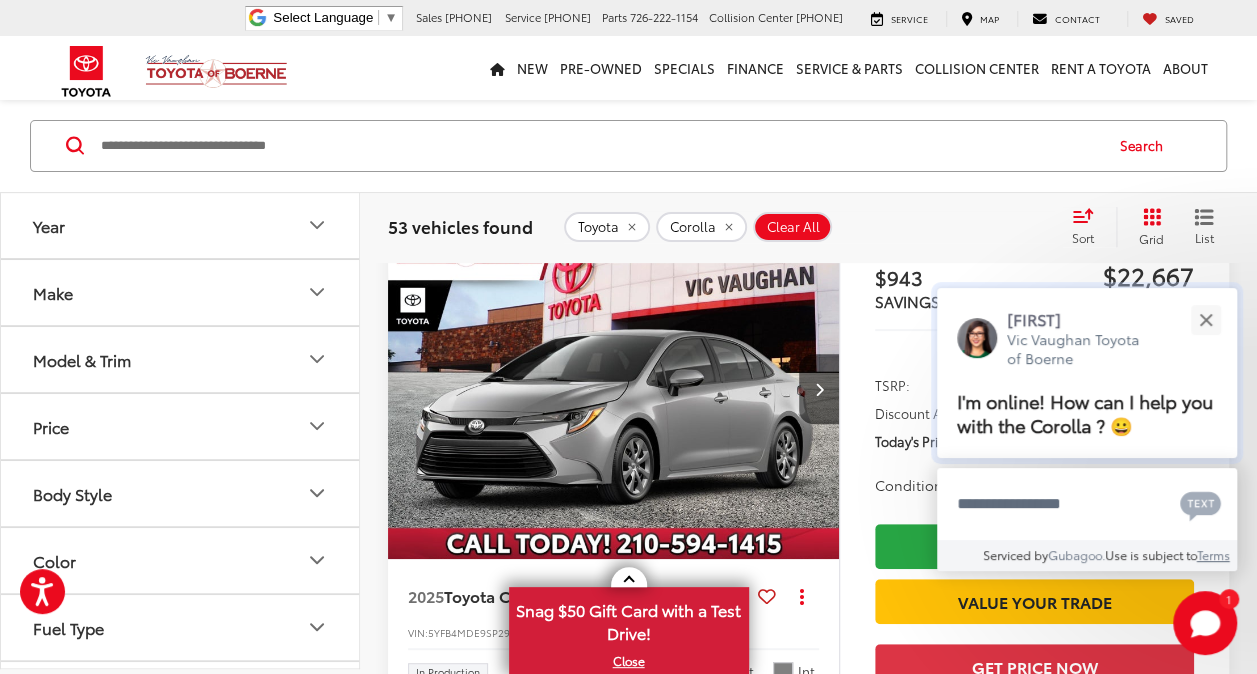 click at bounding box center (977, 338) 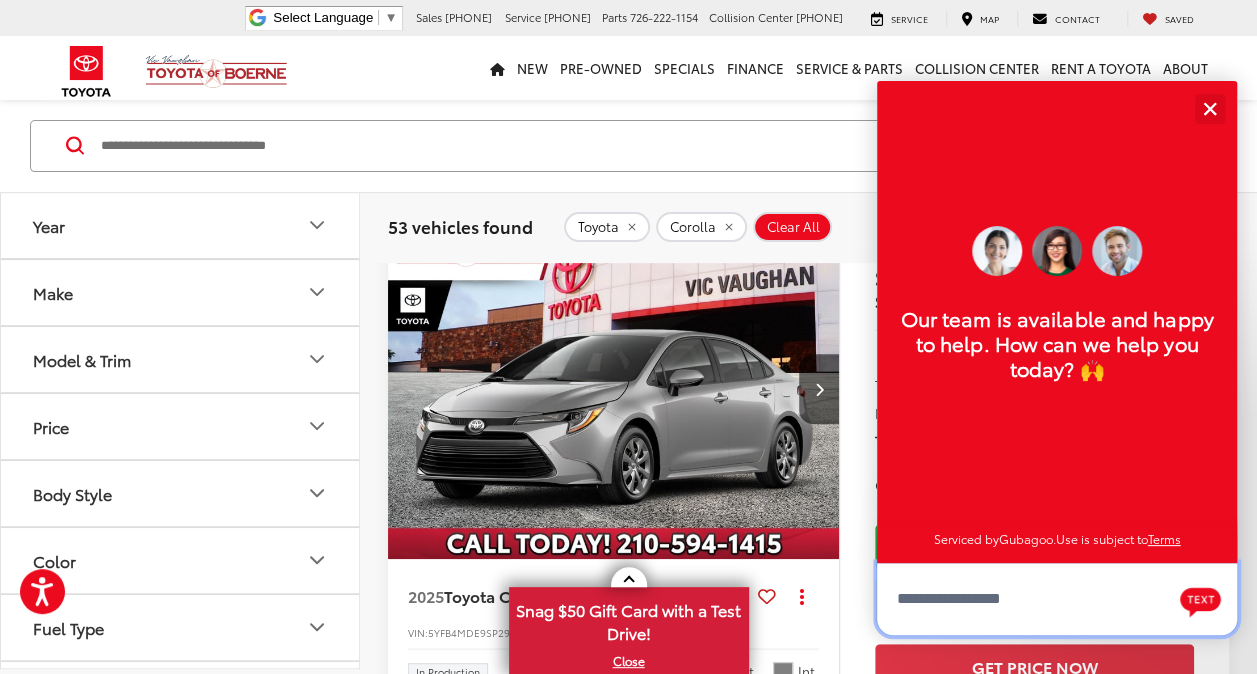 scroll, scrollTop: 24, scrollLeft: 0, axis: vertical 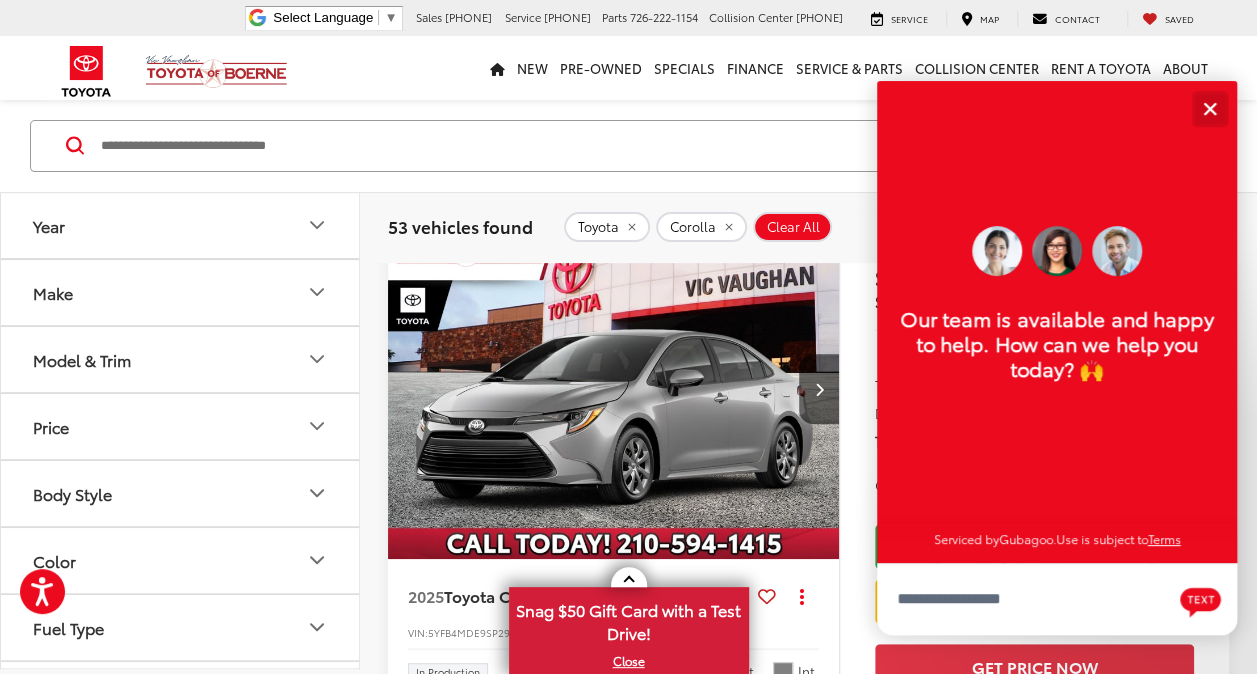 click at bounding box center (1209, 108) 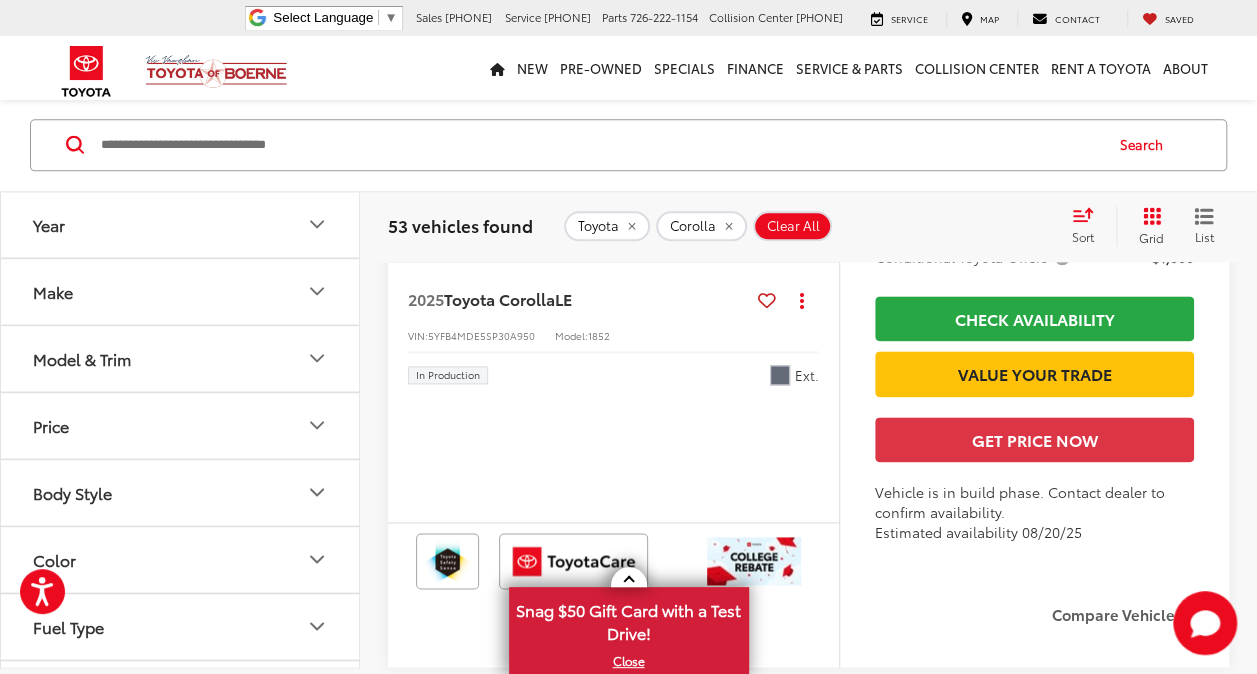 scroll, scrollTop: 4889, scrollLeft: 0, axis: vertical 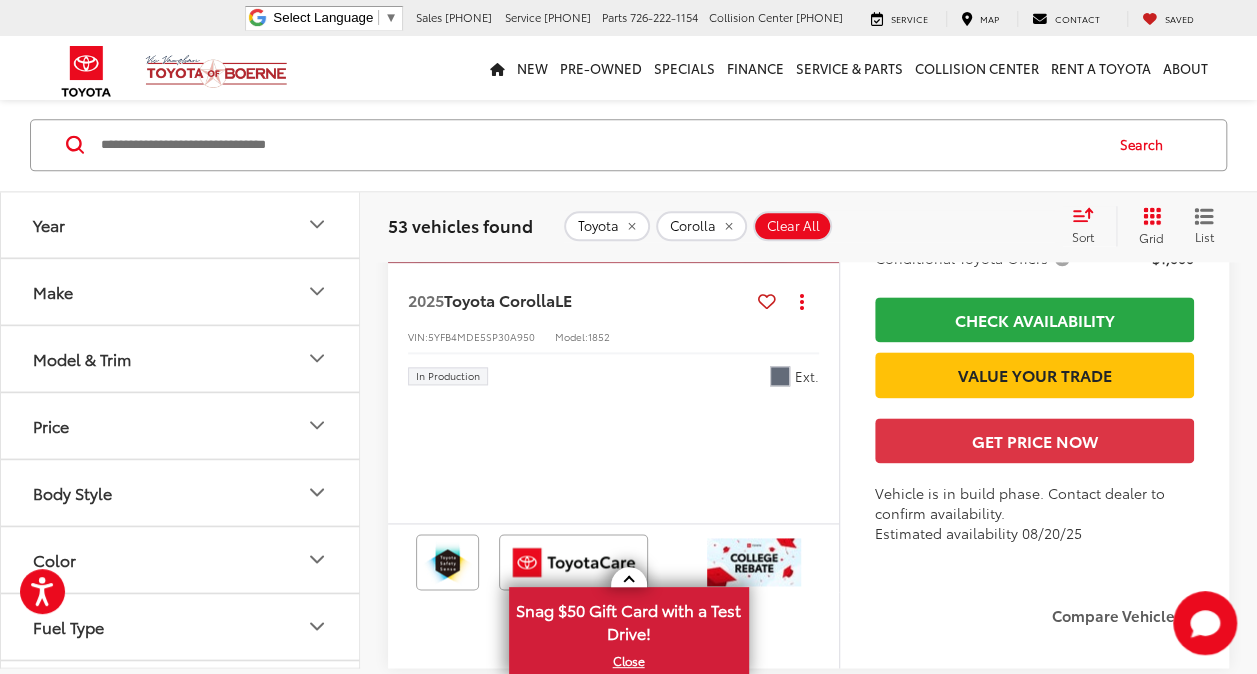 click at bounding box center [819, 94] 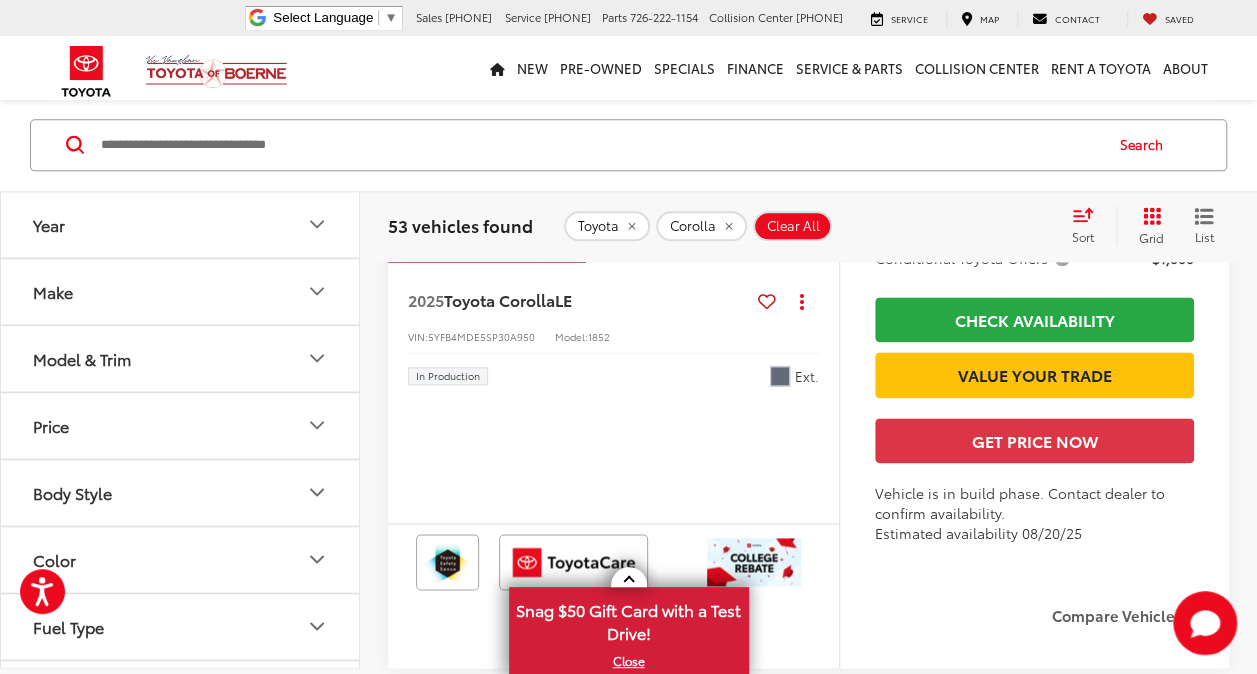 scroll, scrollTop: 0, scrollLeft: 454, axis: horizontal 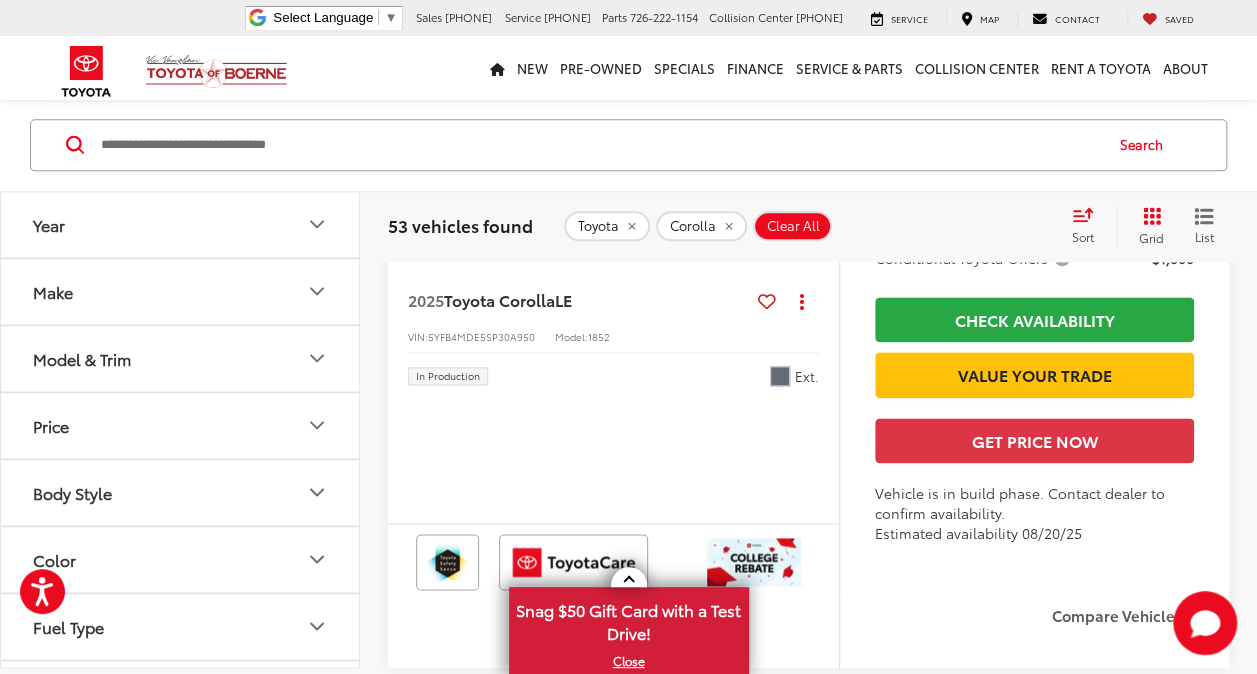 click at bounding box center [819, 94] 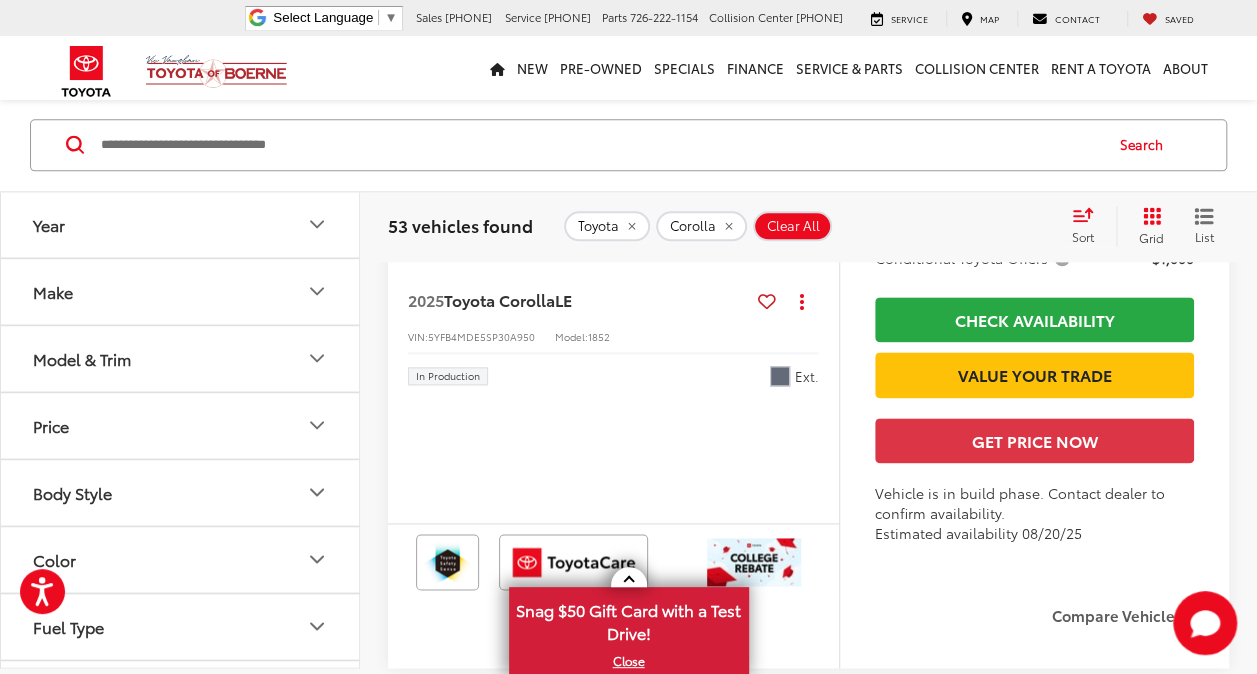 click at bounding box center (819, 94) 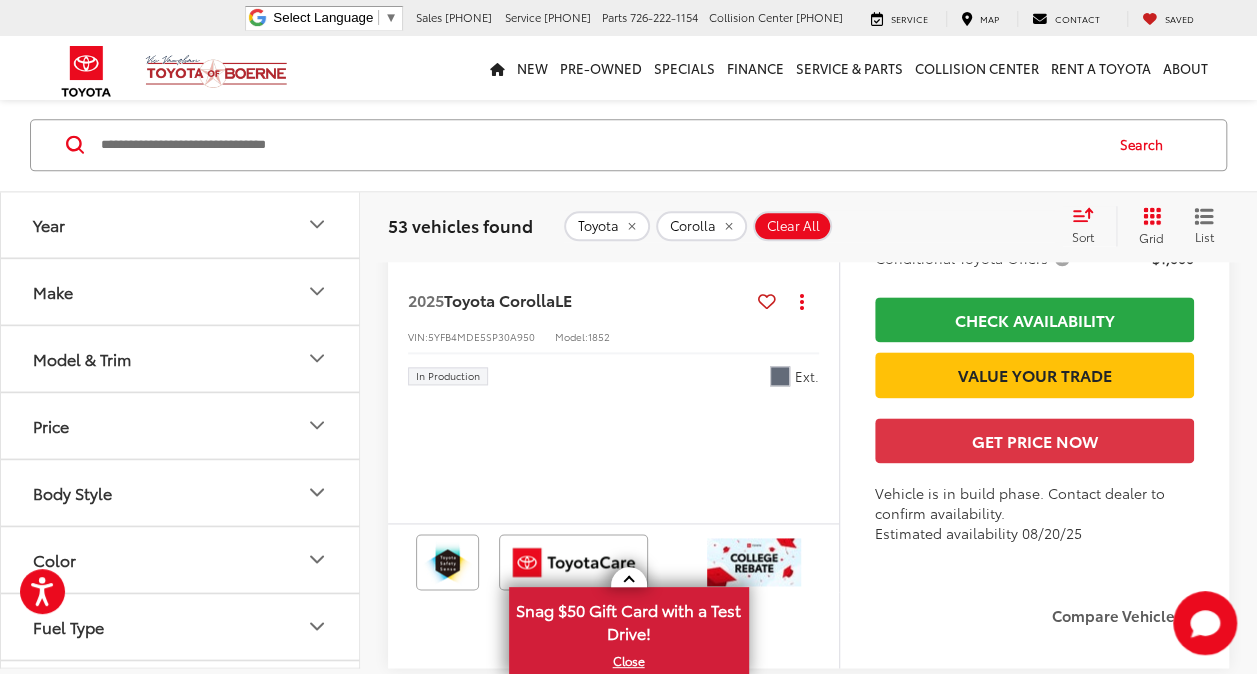 scroll, scrollTop: 0, scrollLeft: 1361, axis: horizontal 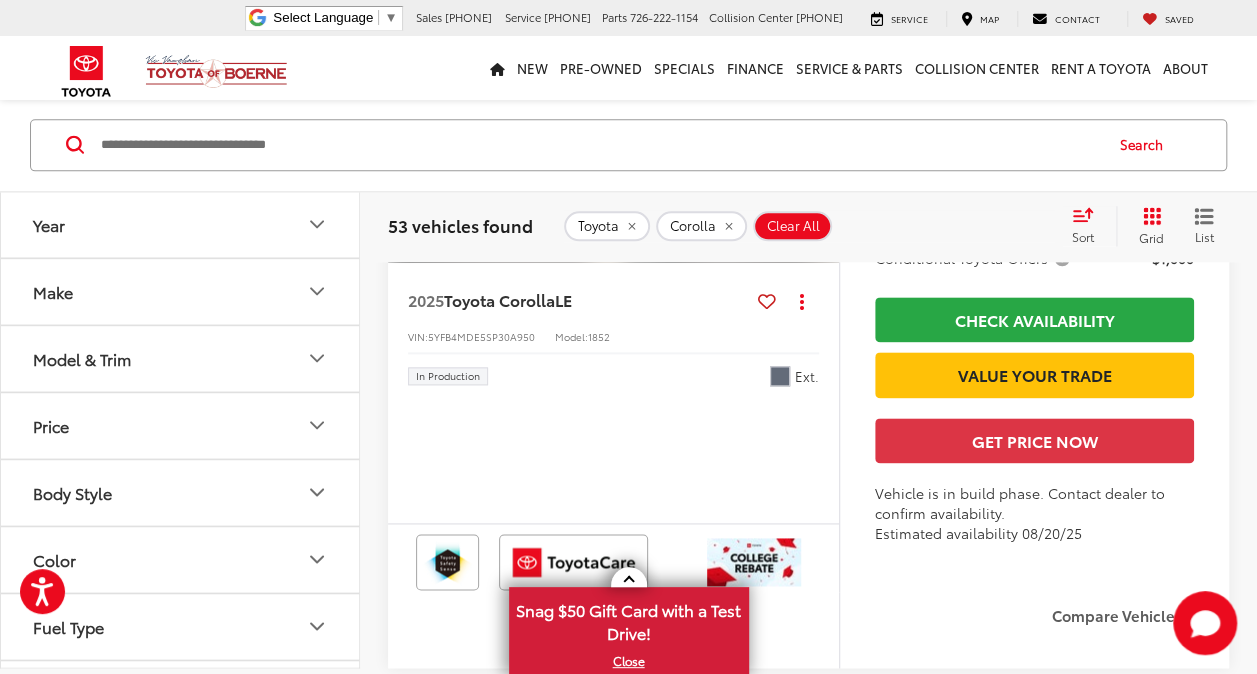 click at bounding box center (819, 94) 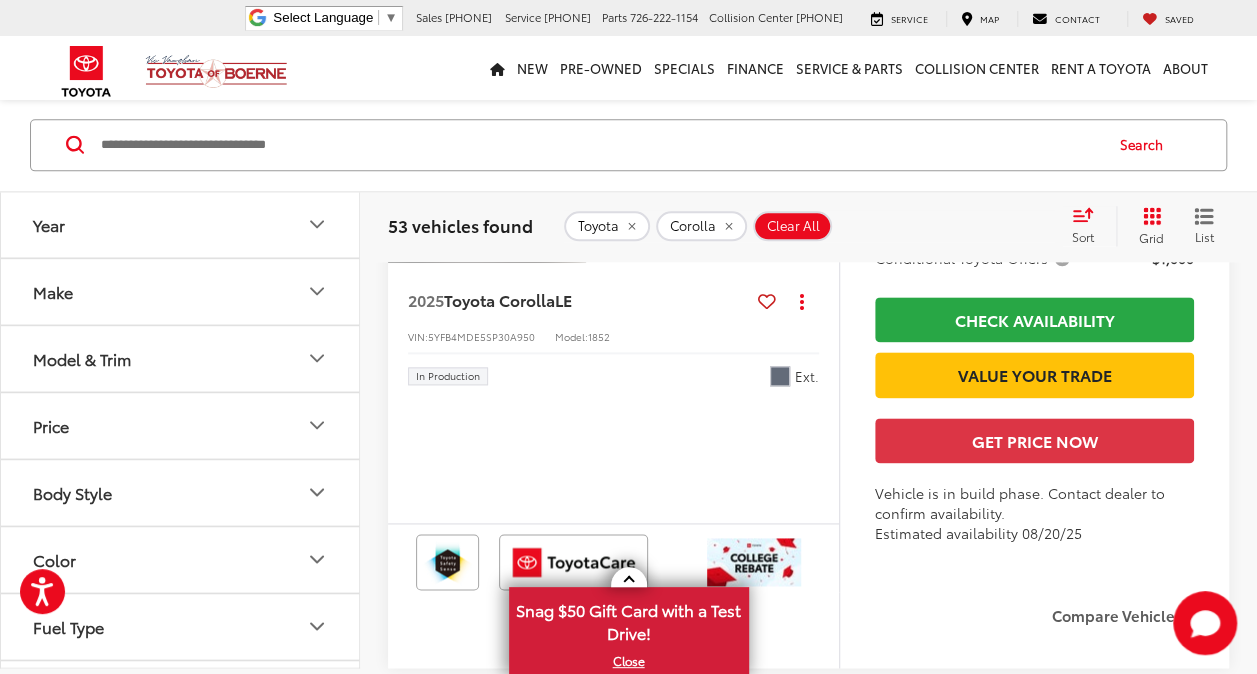 scroll, scrollTop: 0, scrollLeft: 1815, axis: horizontal 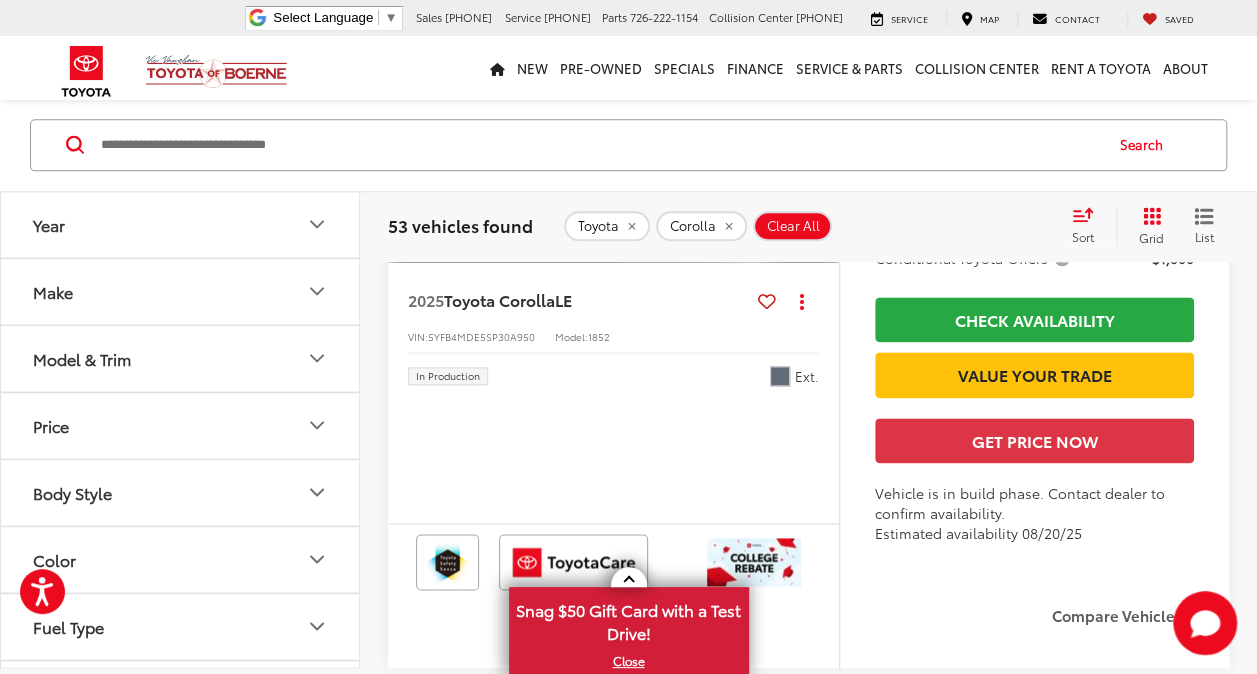click at bounding box center [819, 94] 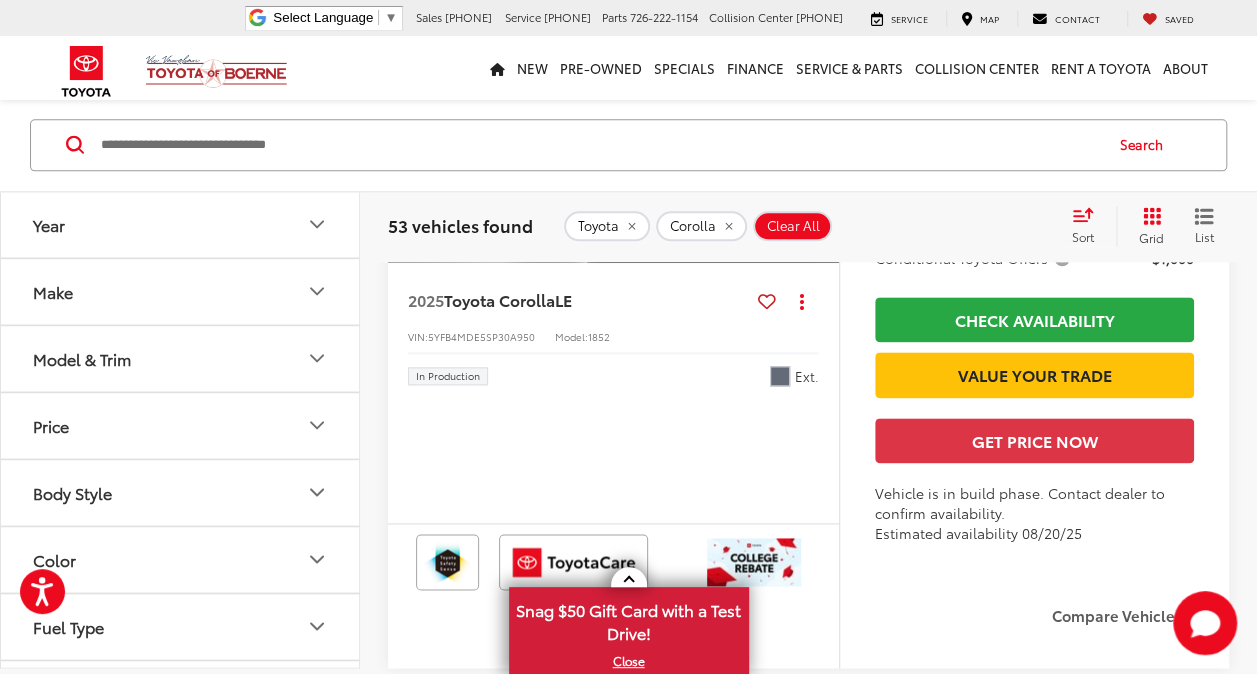 scroll, scrollTop: 0, scrollLeft: 2268, axis: horizontal 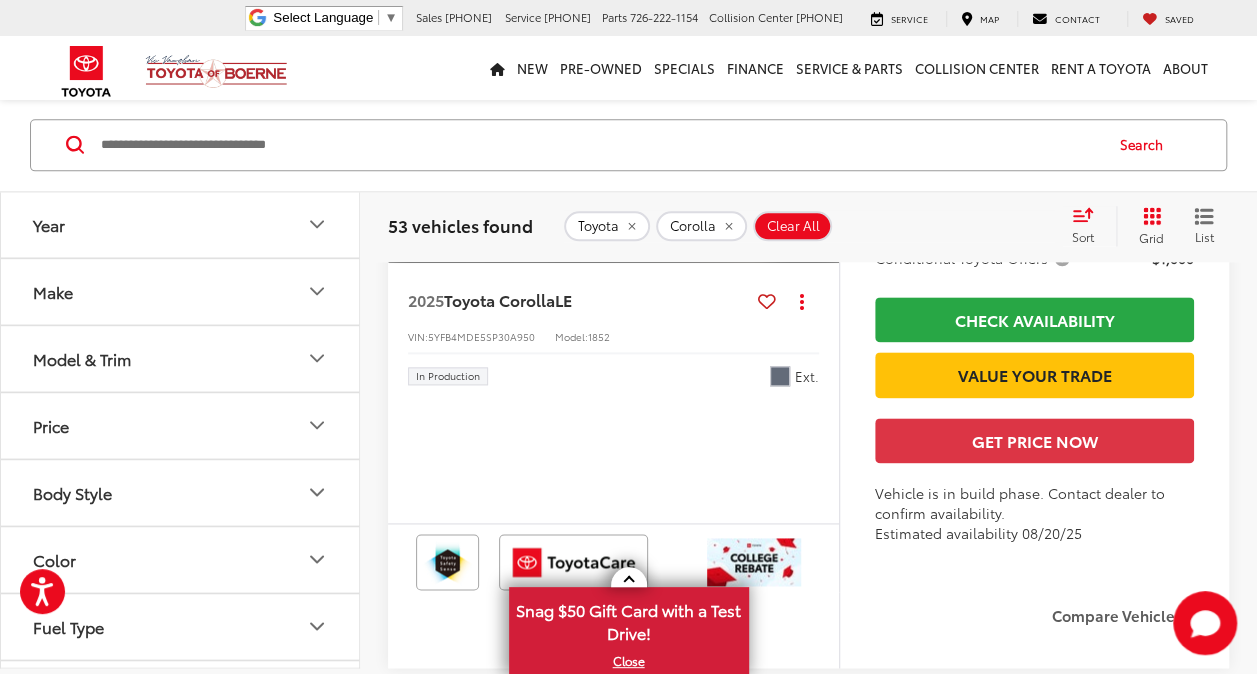 click on "View More" at bounding box center [616, 94] 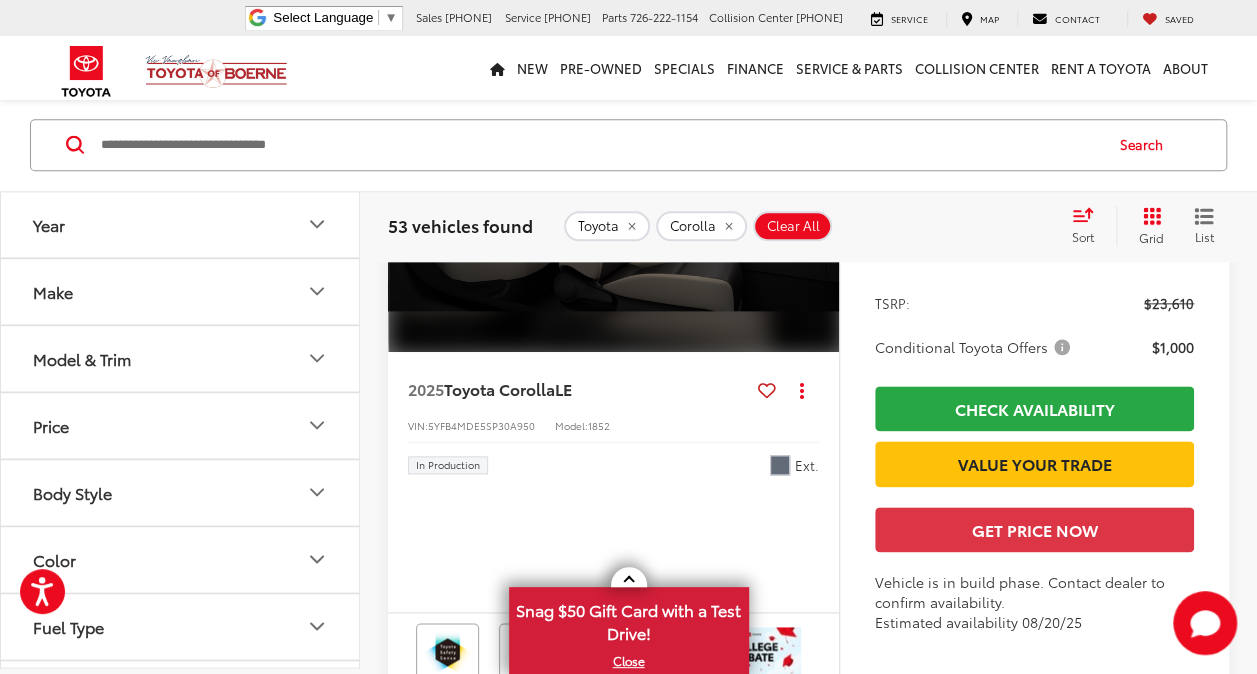 scroll, scrollTop: 4798, scrollLeft: 0, axis: vertical 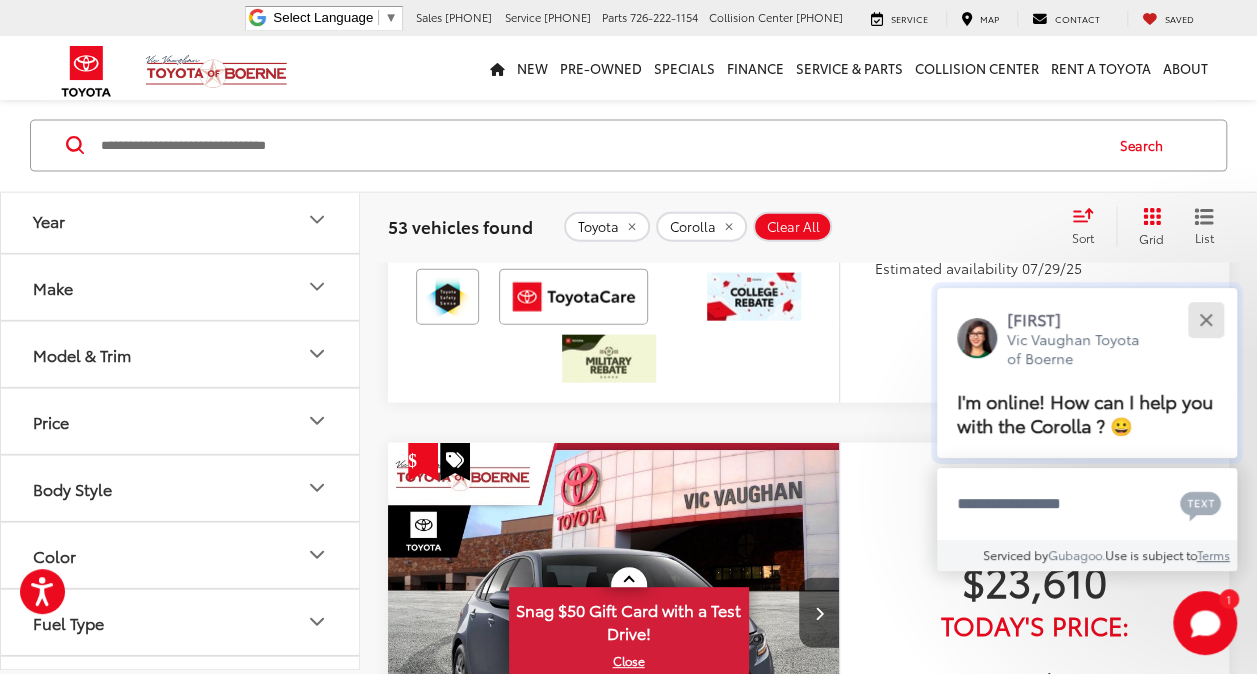 click at bounding box center [1205, 319] 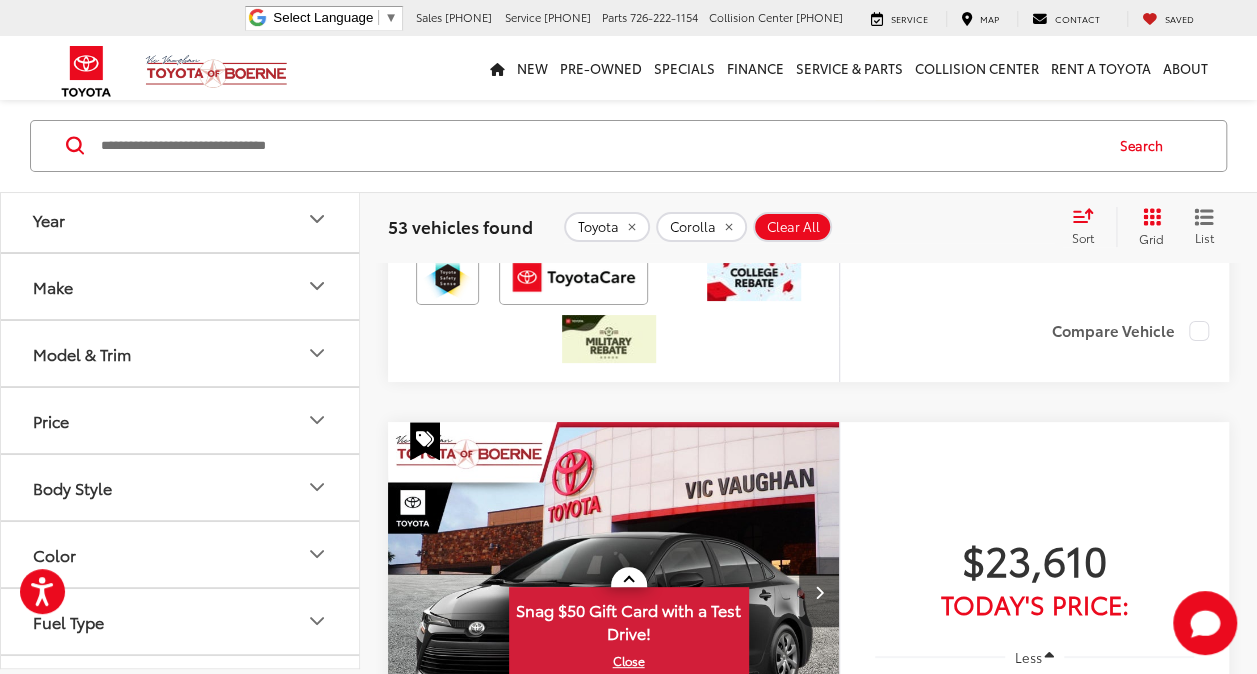 scroll, scrollTop: 7481, scrollLeft: 0, axis: vertical 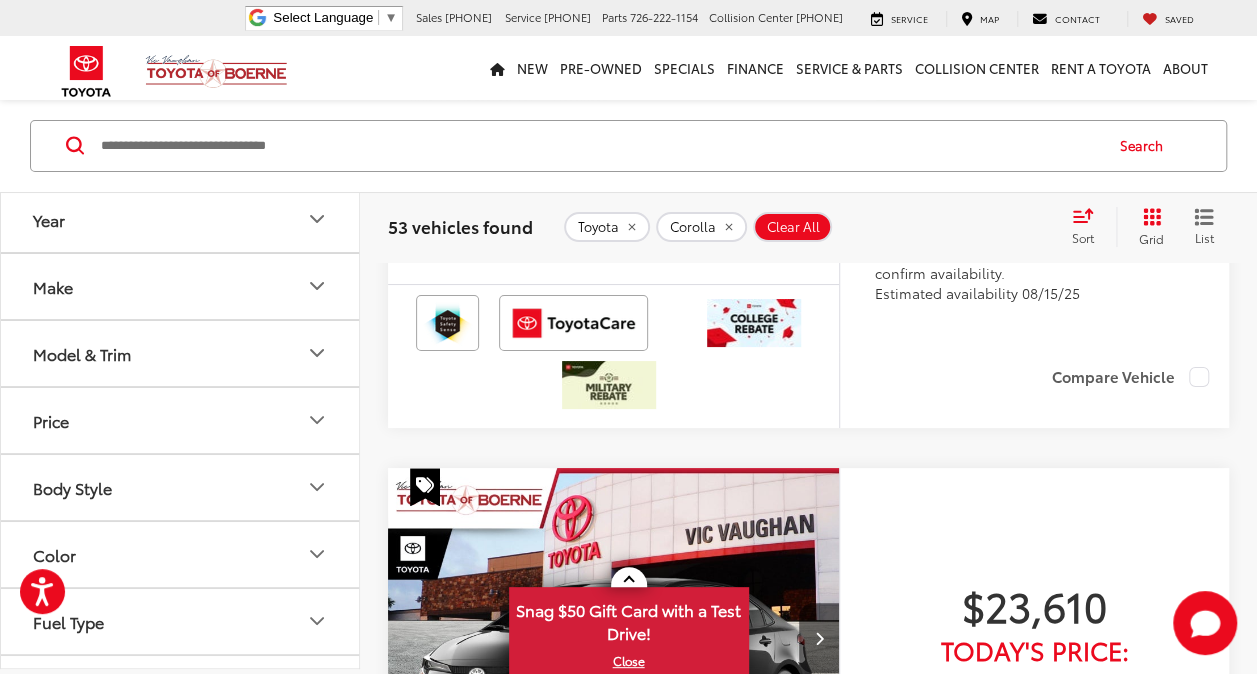 click at bounding box center (818, -146) 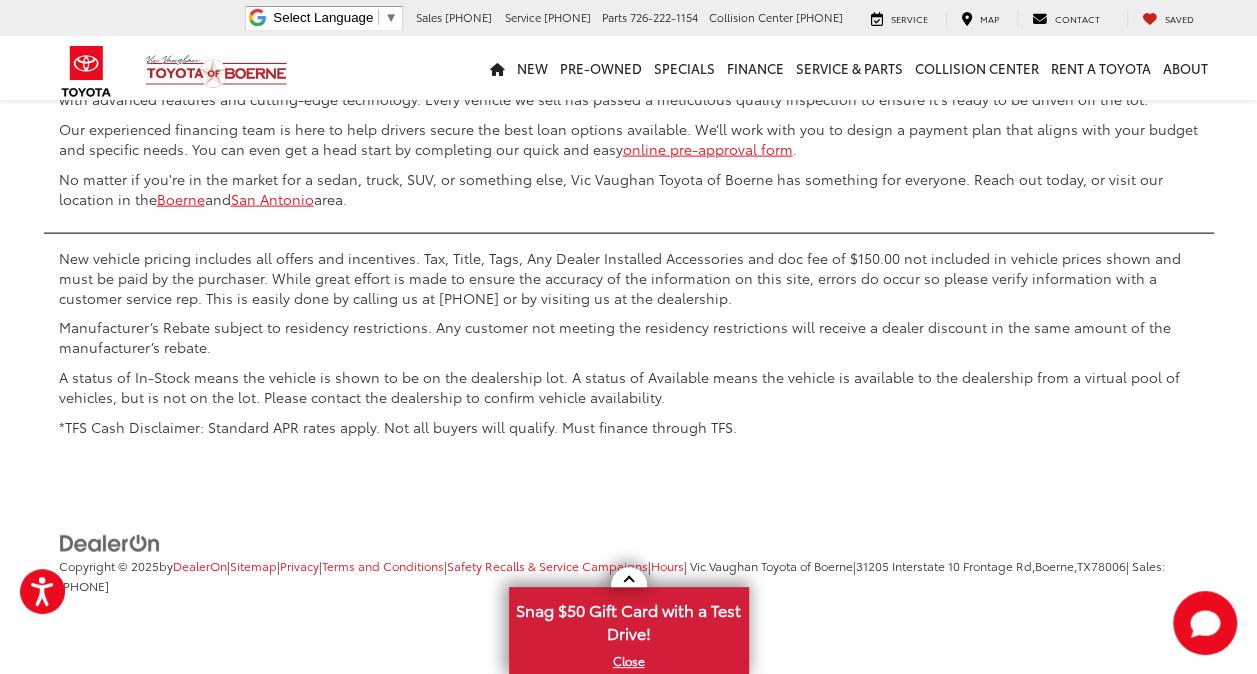 scroll, scrollTop: 9897, scrollLeft: 0, axis: vertical 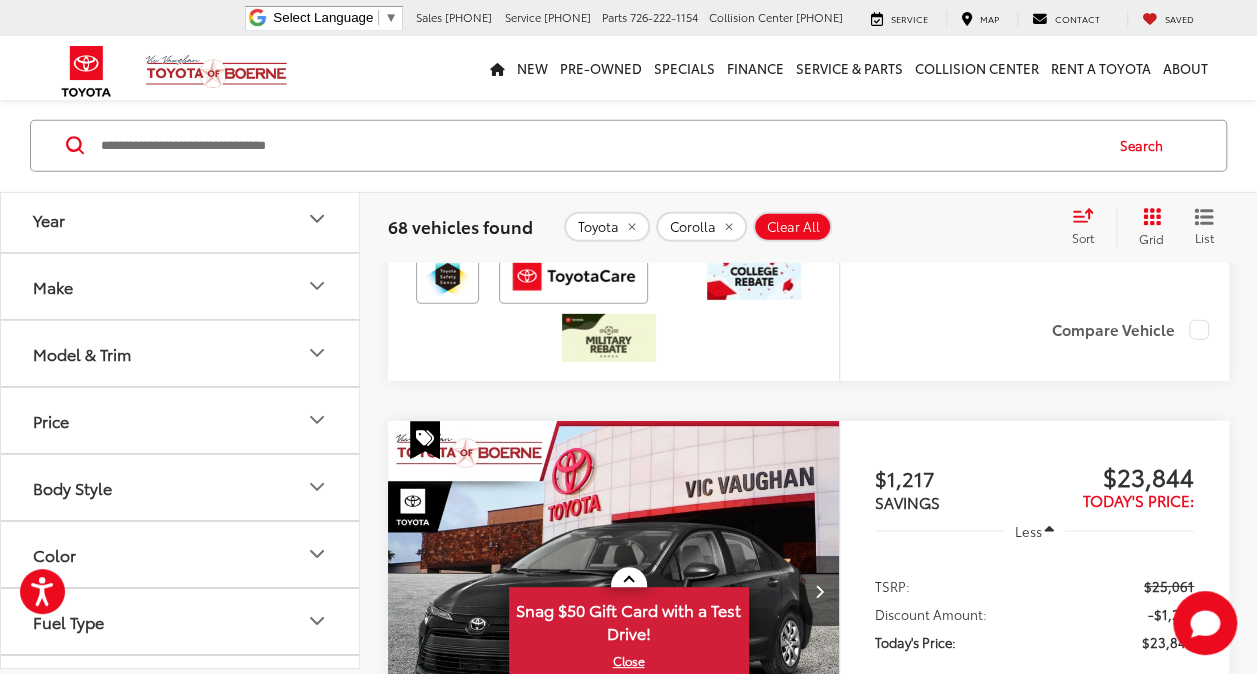 click 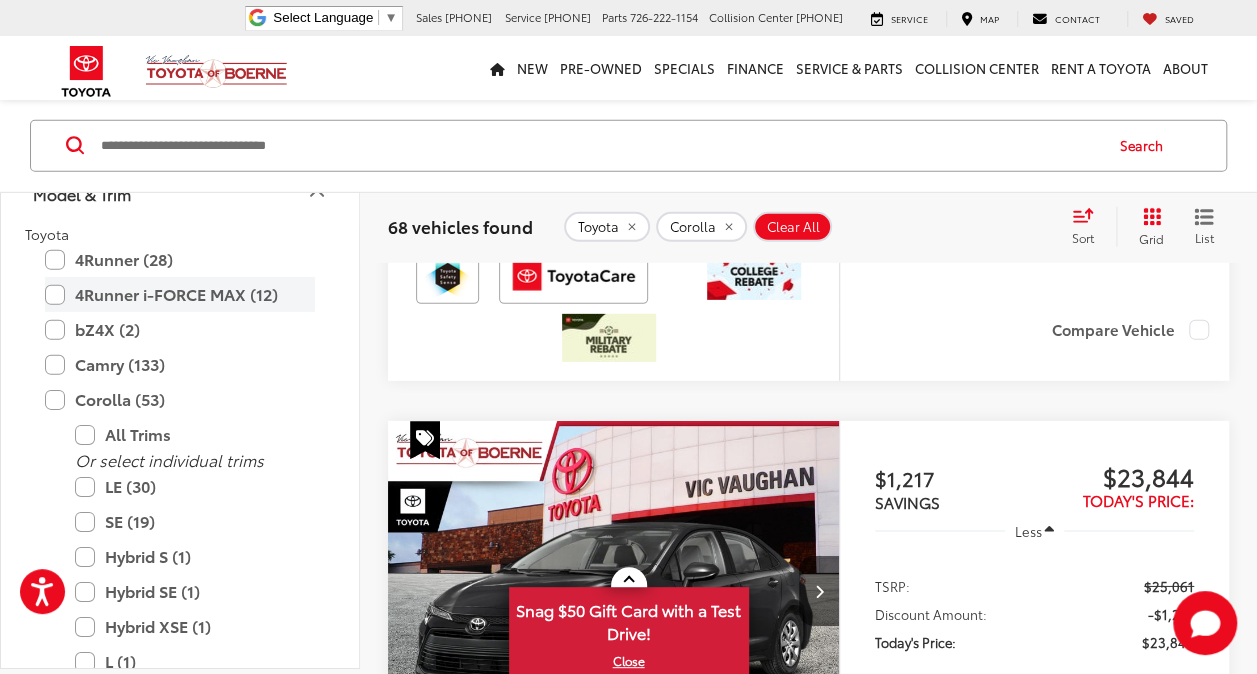 scroll, scrollTop: 227, scrollLeft: 0, axis: vertical 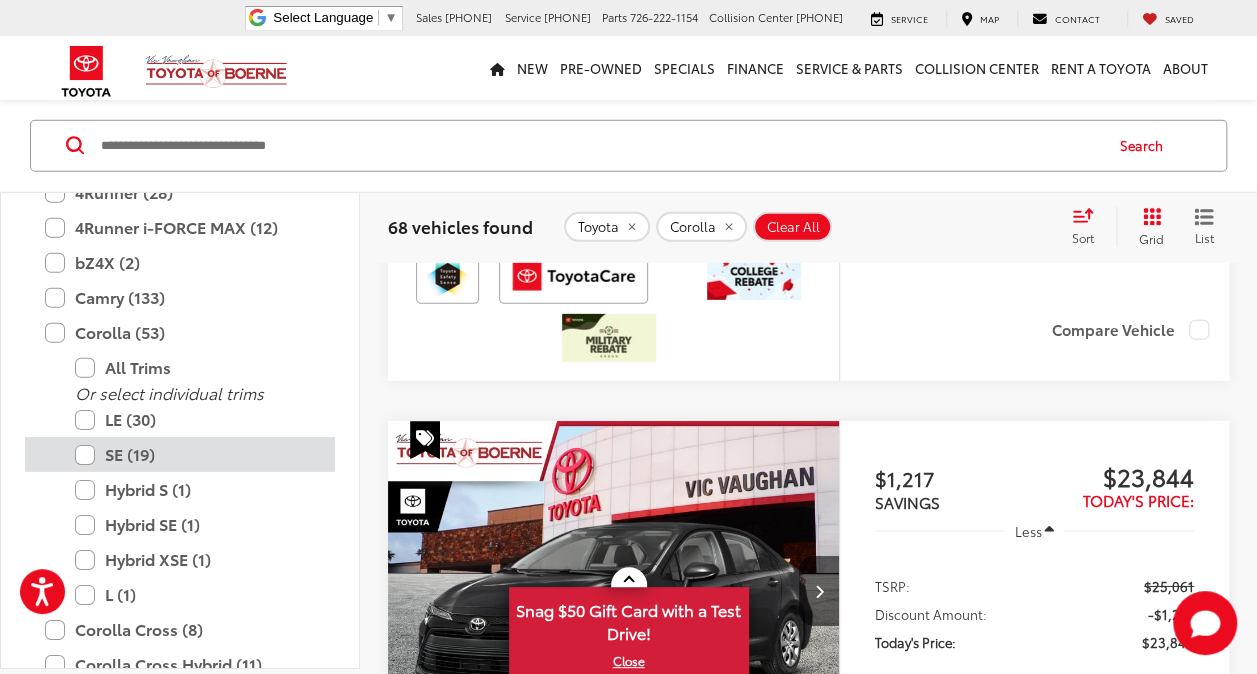 click on "SE (19)" at bounding box center (195, 454) 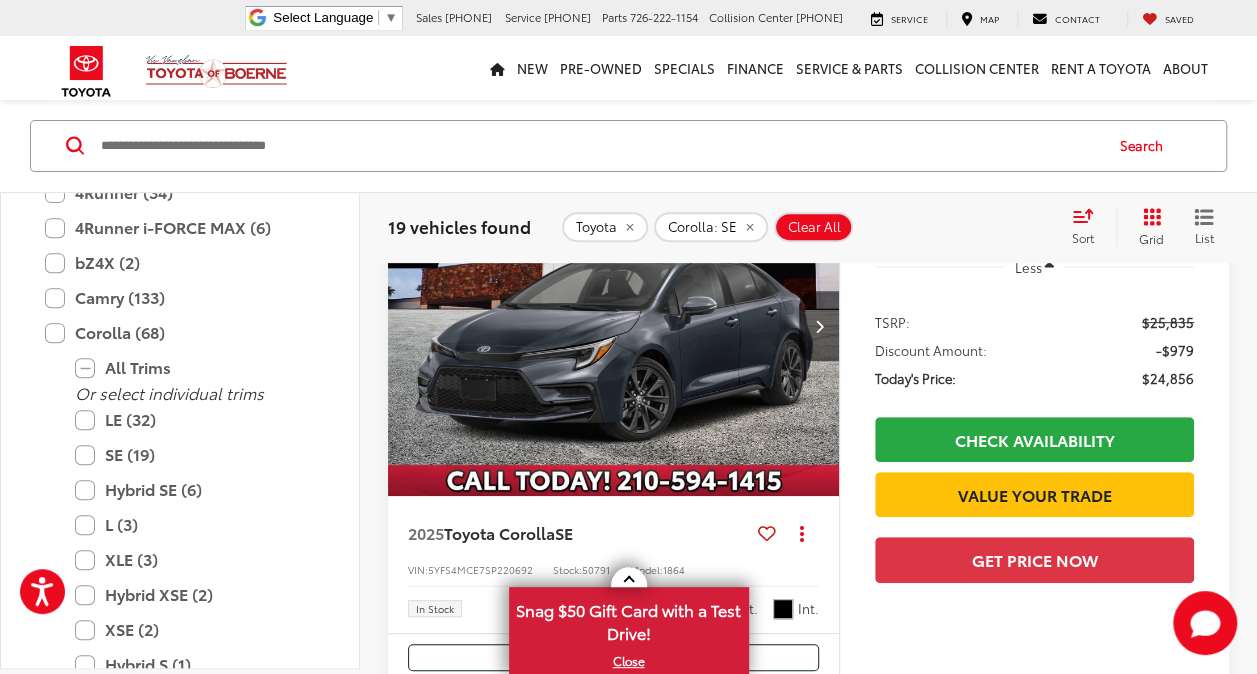 scroll, scrollTop: 266, scrollLeft: 0, axis: vertical 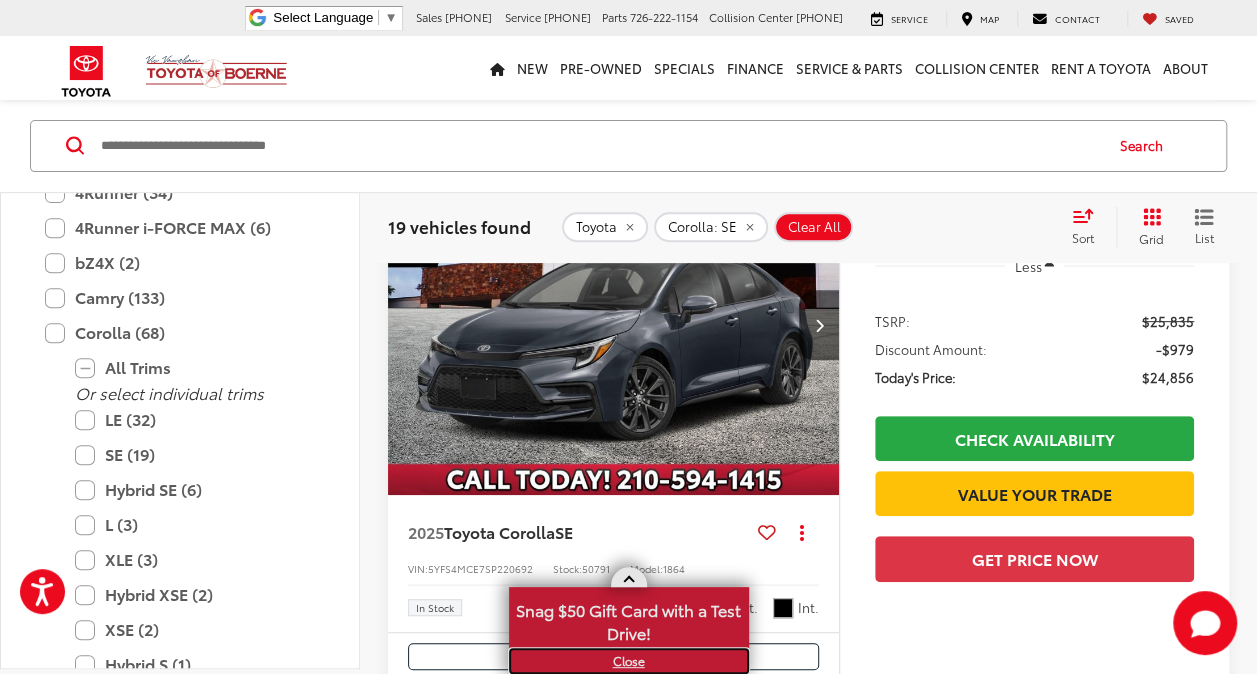 click on "X" at bounding box center (629, 661) 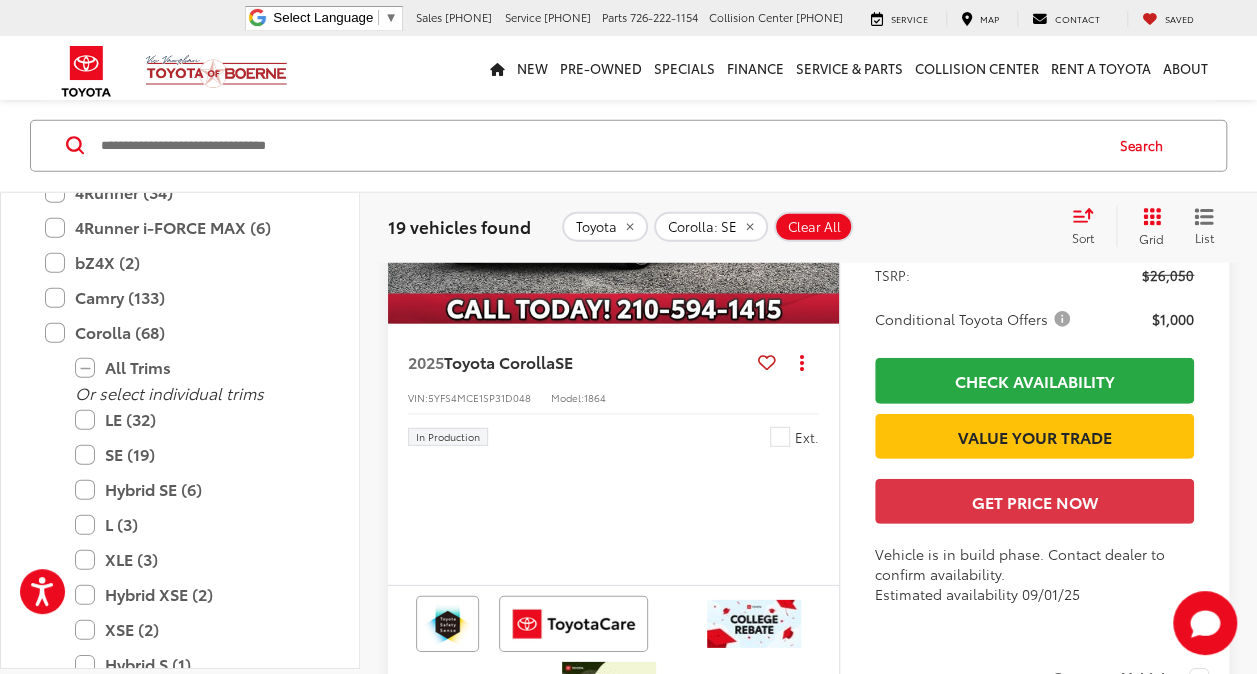 scroll, scrollTop: 2626, scrollLeft: 0, axis: vertical 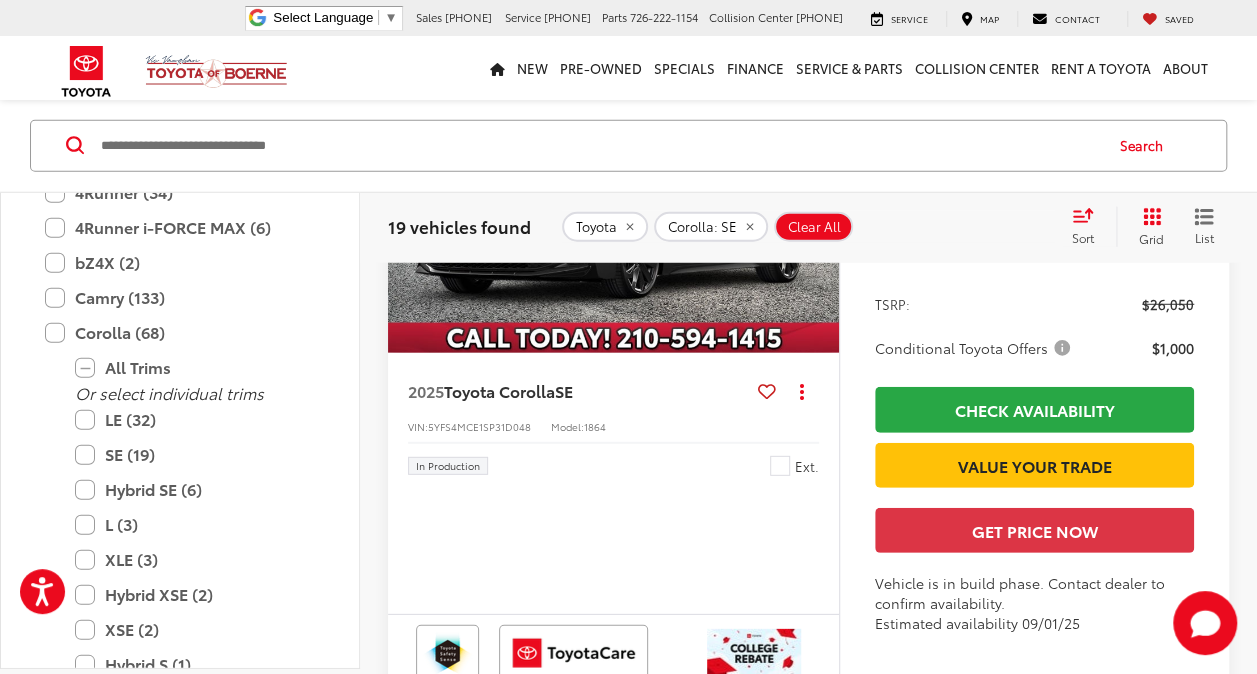 click on "Conditional Toyota Offers" at bounding box center (974, 348) 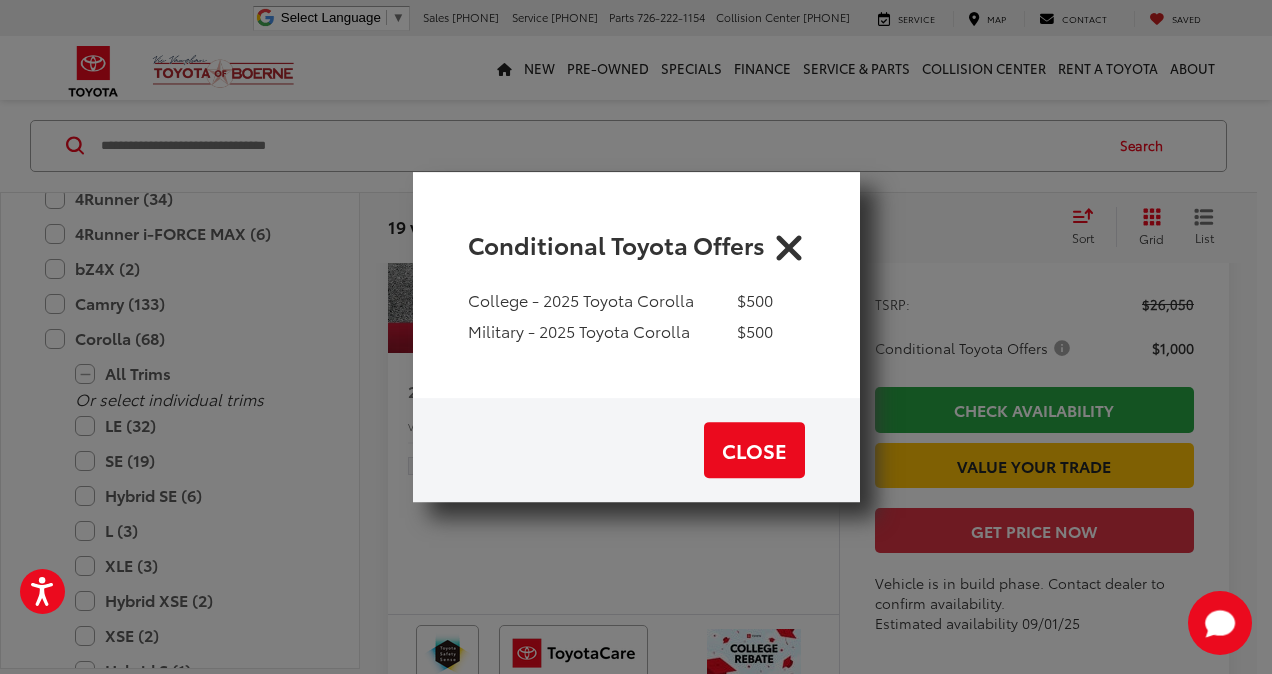 click at bounding box center (789, 244) 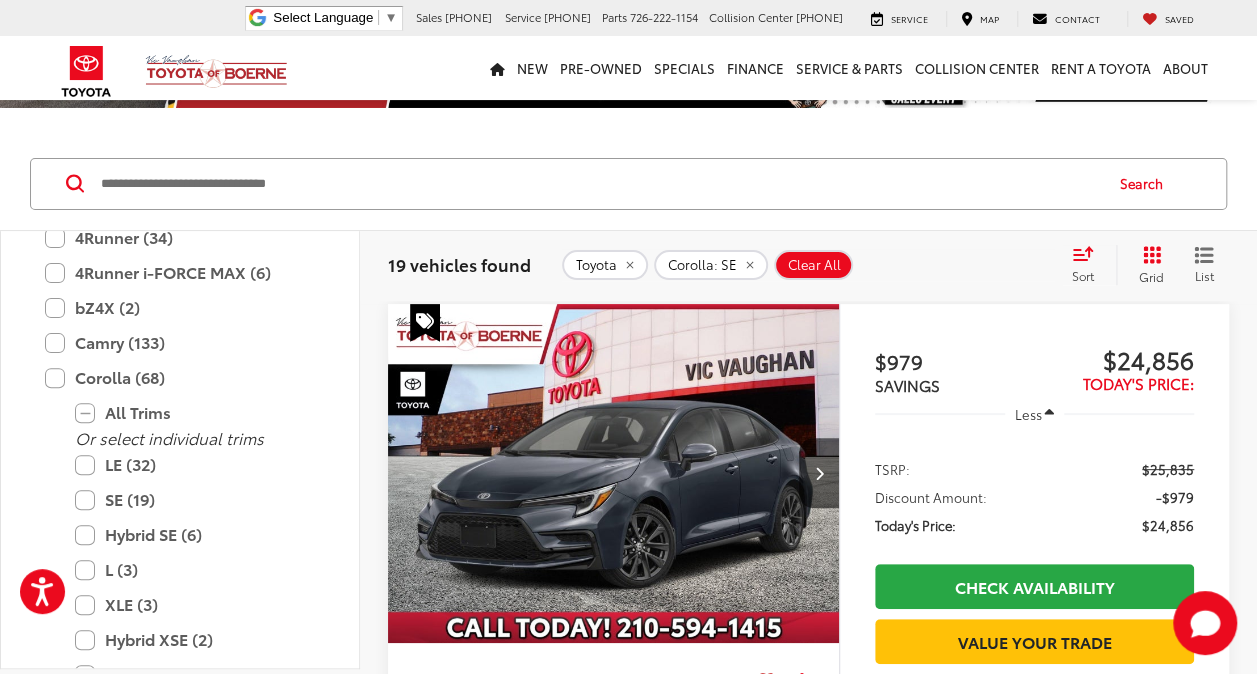 scroll, scrollTop: 117, scrollLeft: 0, axis: vertical 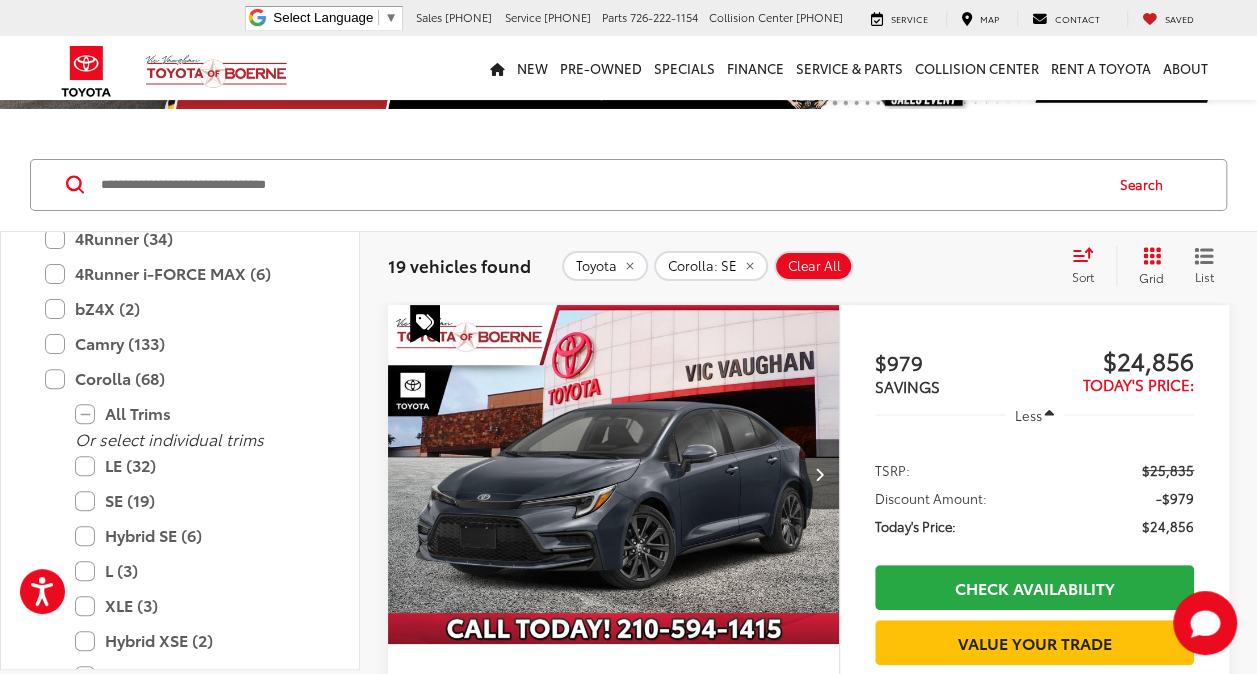 click at bounding box center [614, 475] 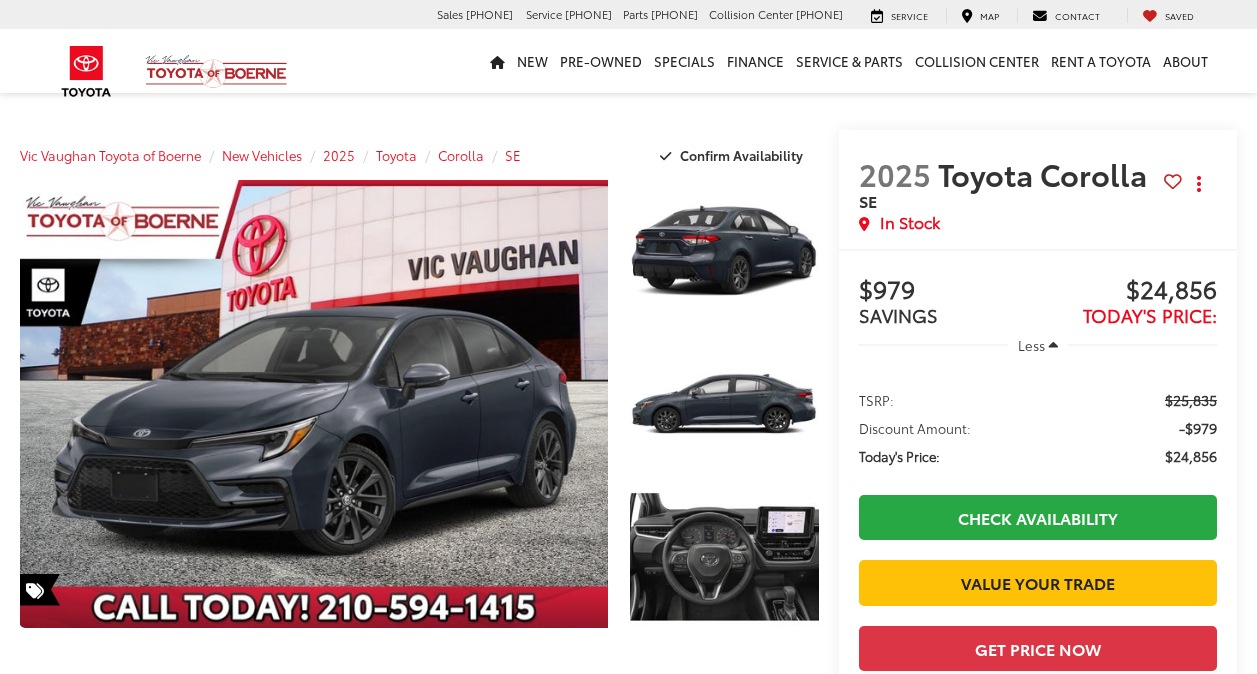 scroll, scrollTop: 0, scrollLeft: 0, axis: both 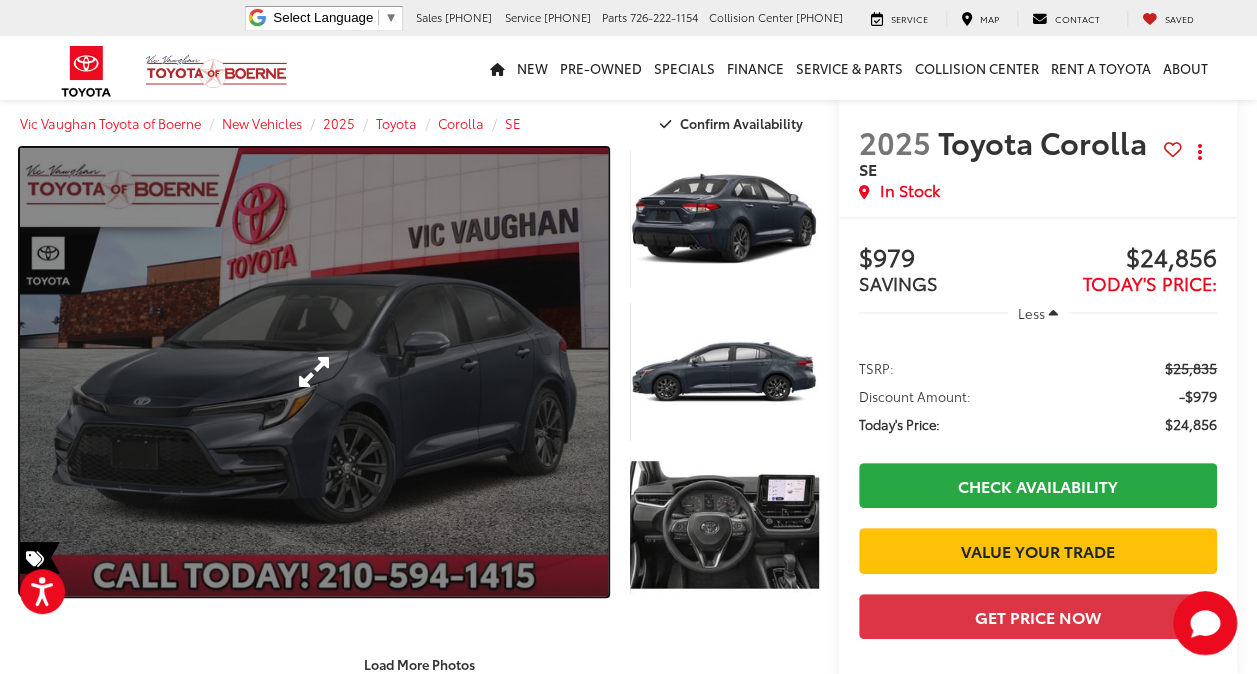 click at bounding box center (314, 372) 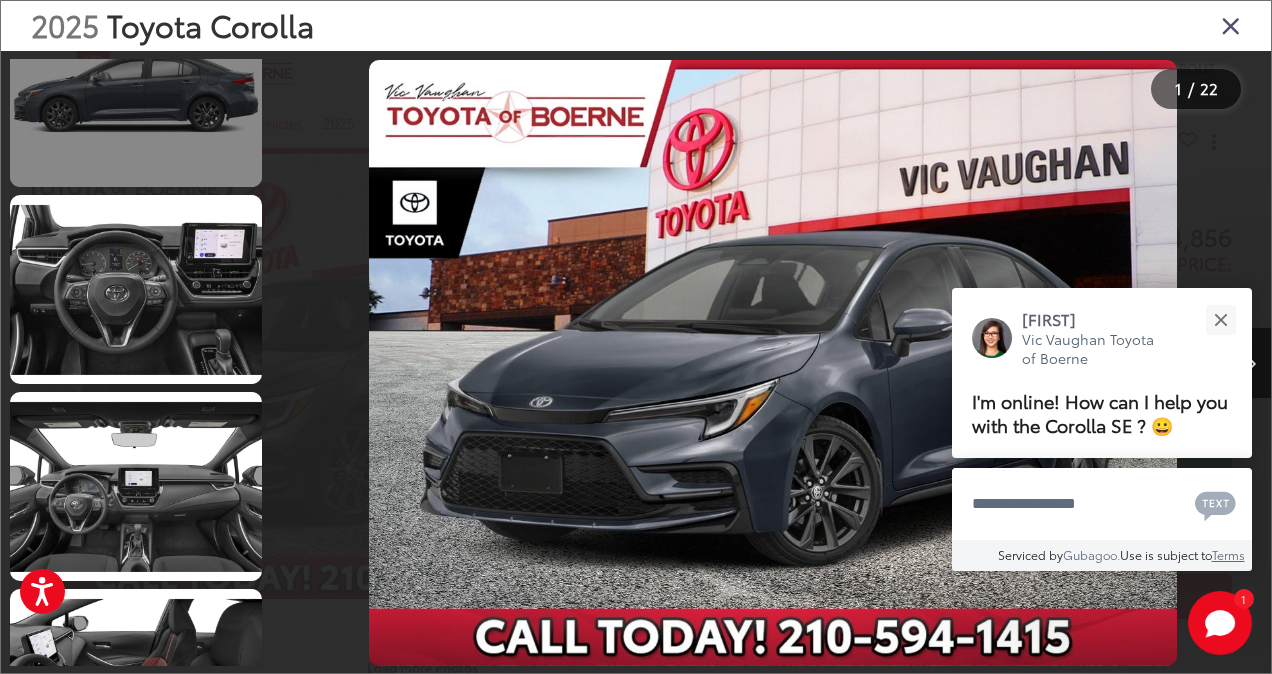 scroll, scrollTop: 470, scrollLeft: 0, axis: vertical 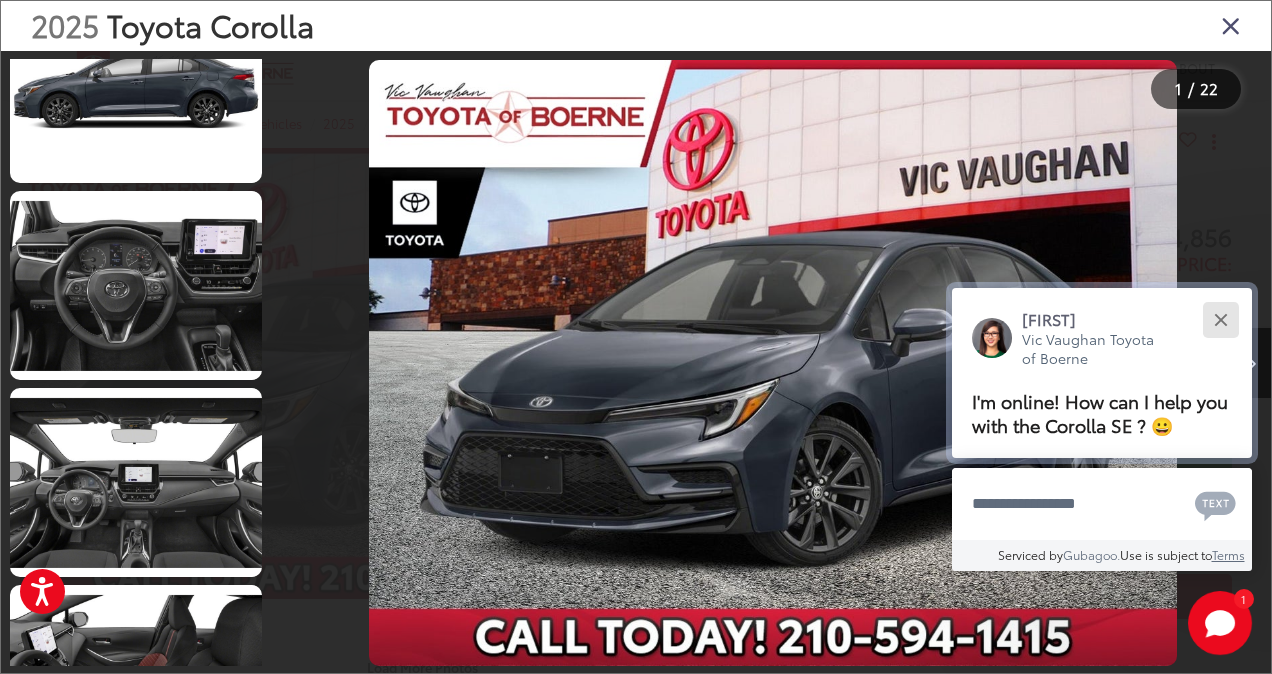 click at bounding box center (1220, 319) 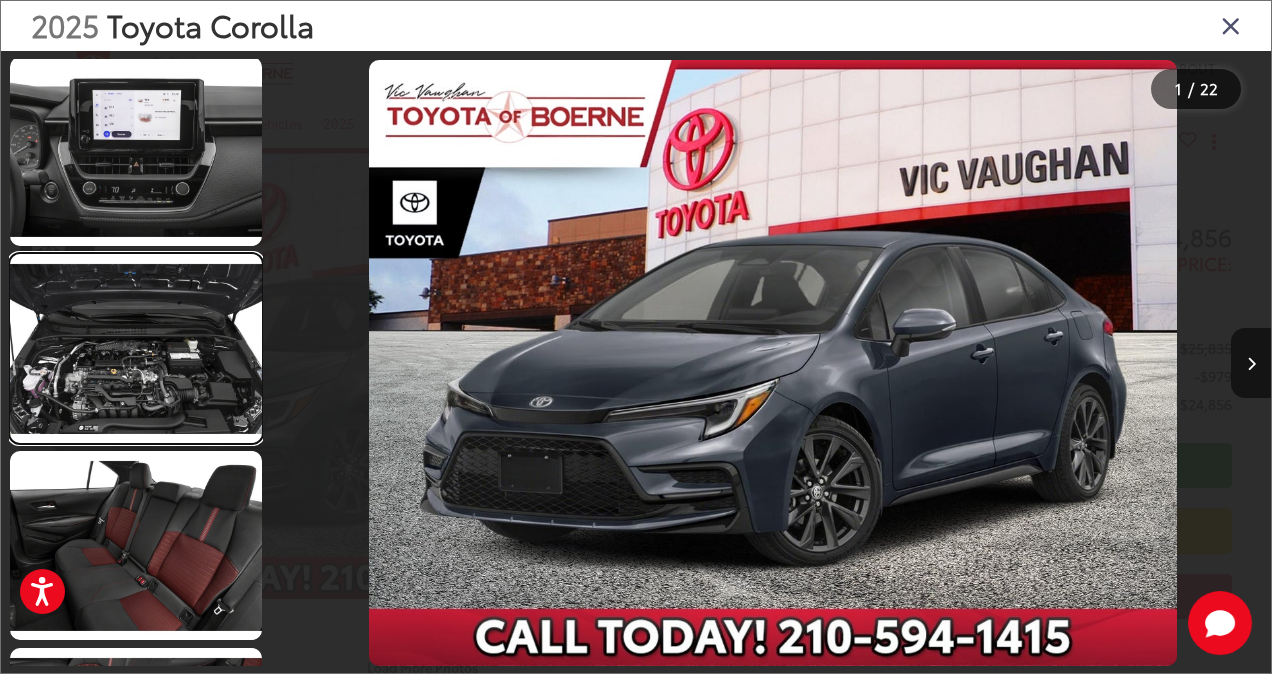 click at bounding box center (136, 348) 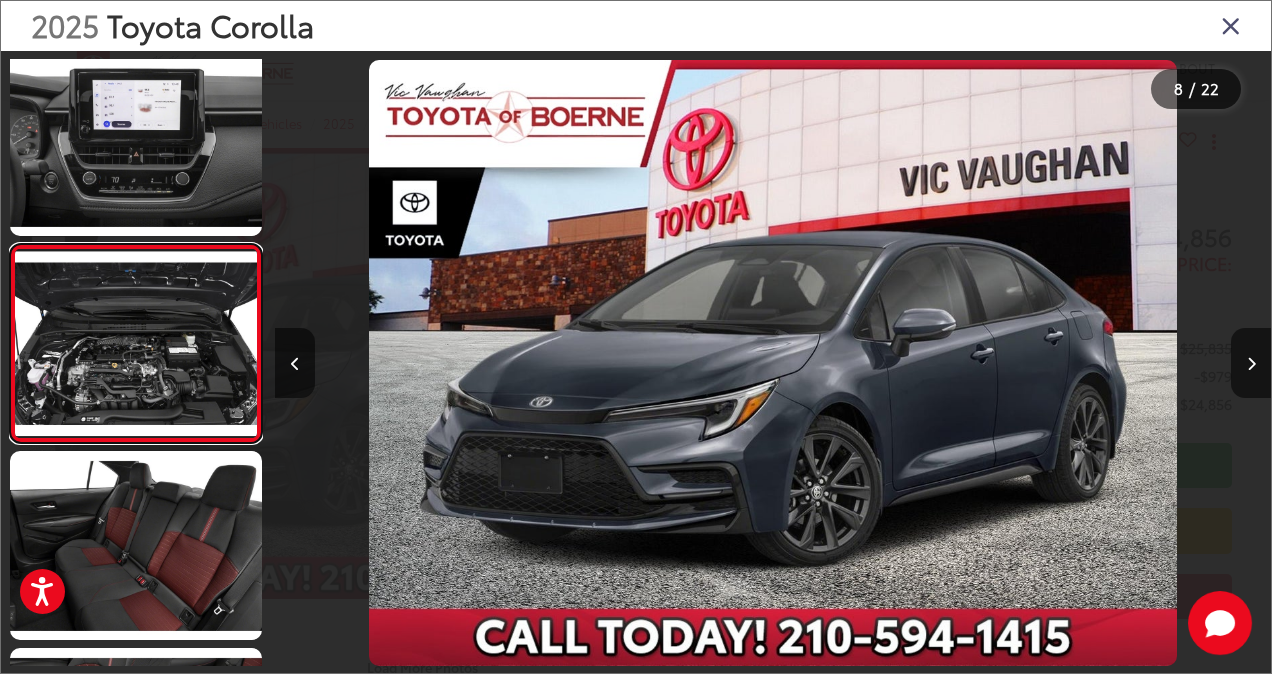 scroll, scrollTop: 1217, scrollLeft: 0, axis: vertical 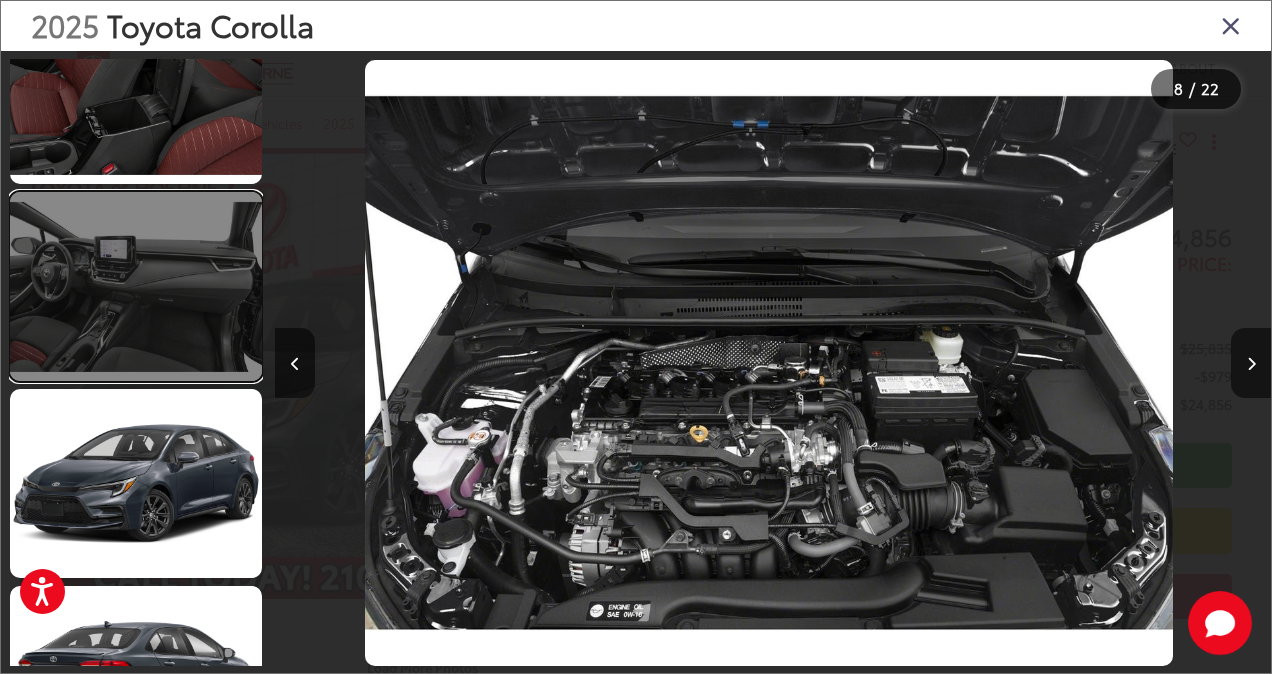 click at bounding box center [136, 286] 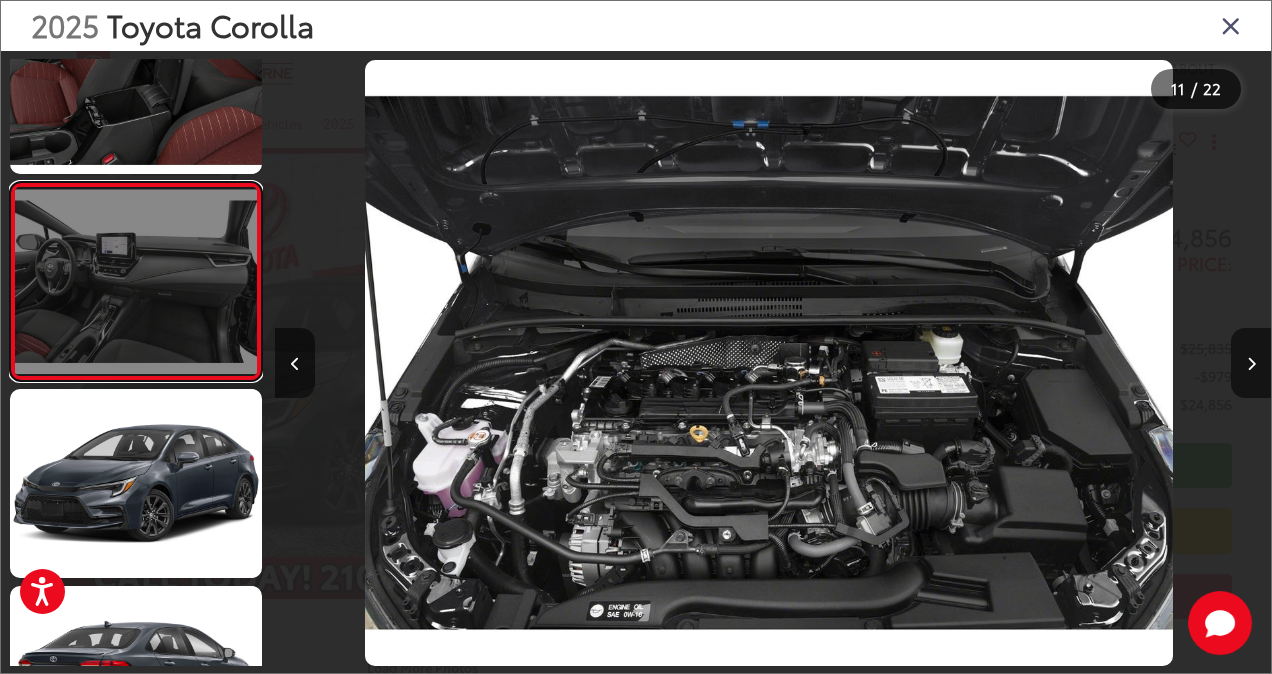 scroll, scrollTop: 1825, scrollLeft: 0, axis: vertical 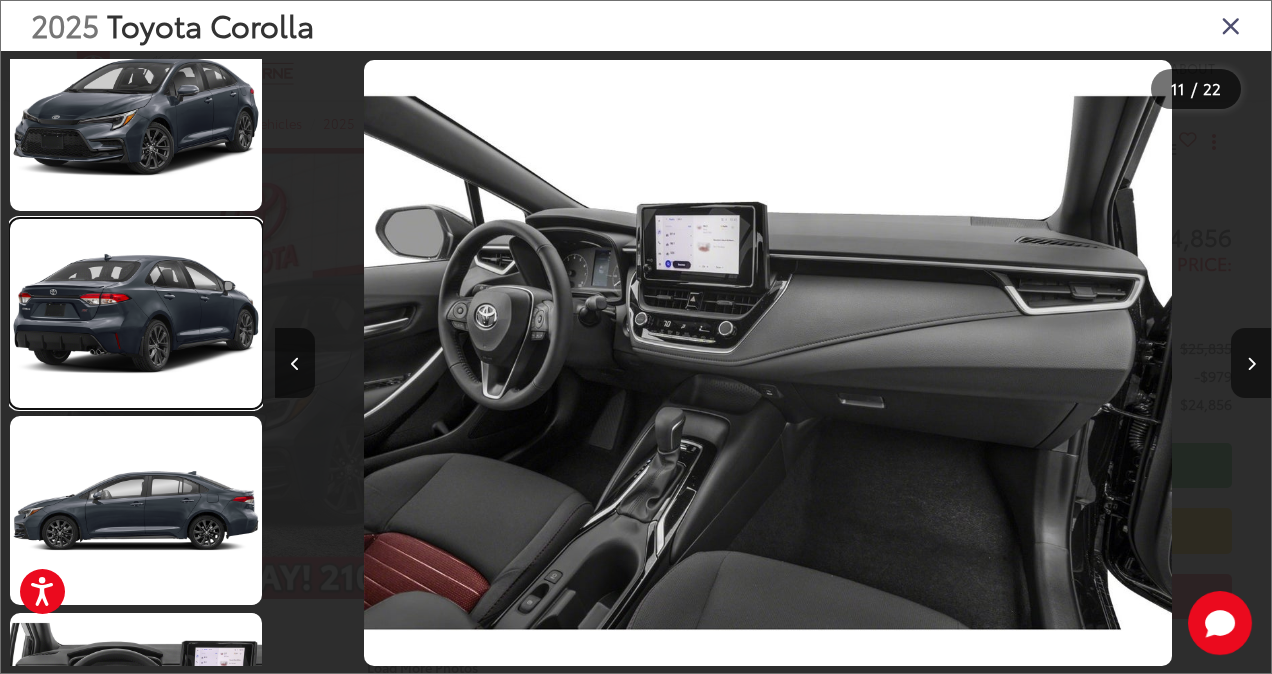 click at bounding box center [136, 313] 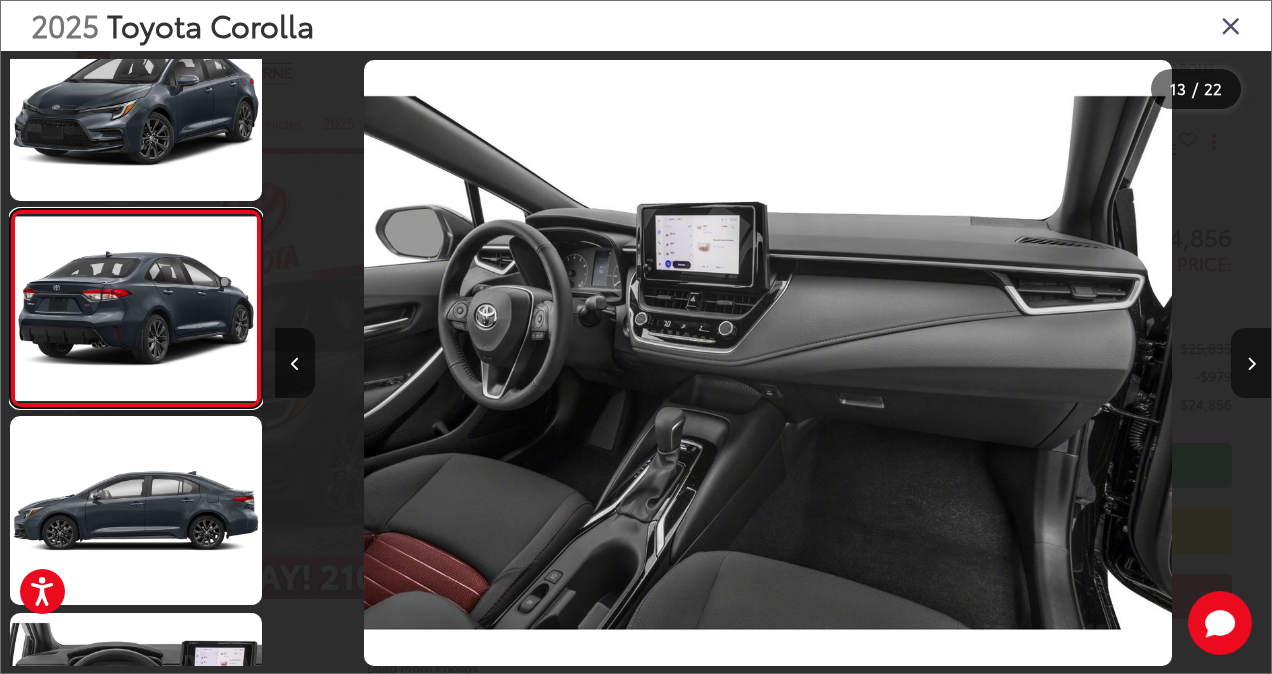 scroll, scrollTop: 2219, scrollLeft: 0, axis: vertical 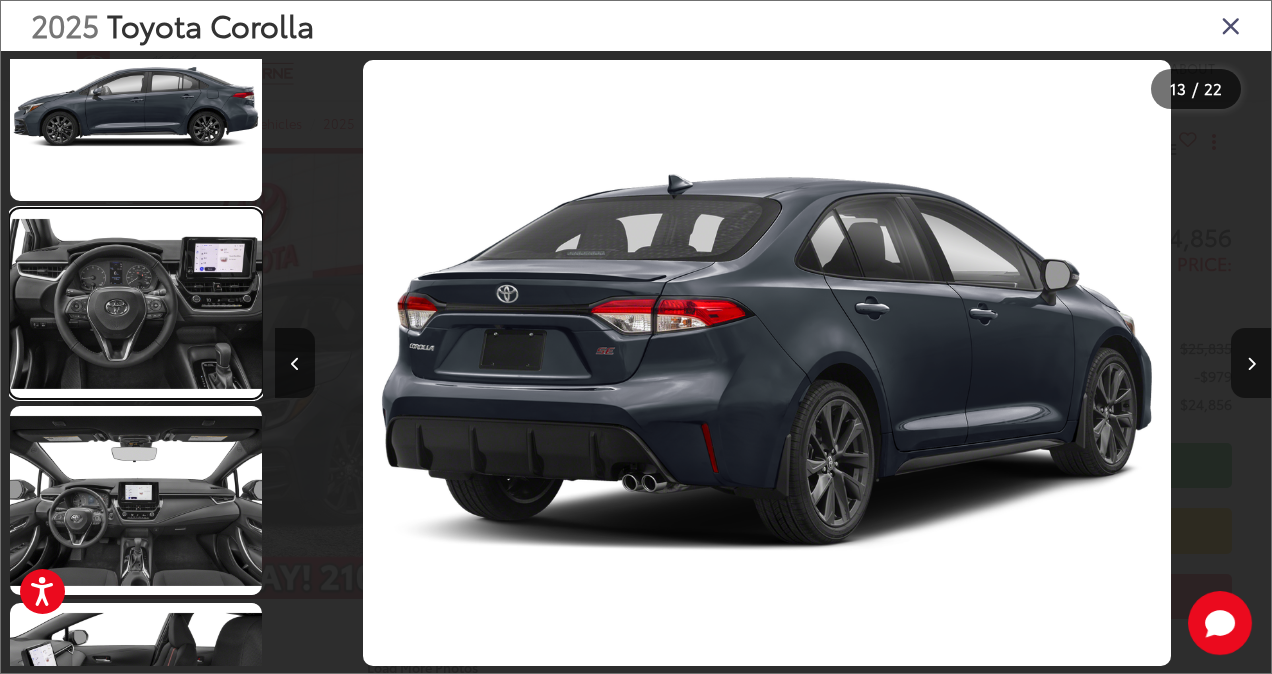 click at bounding box center [136, 303] 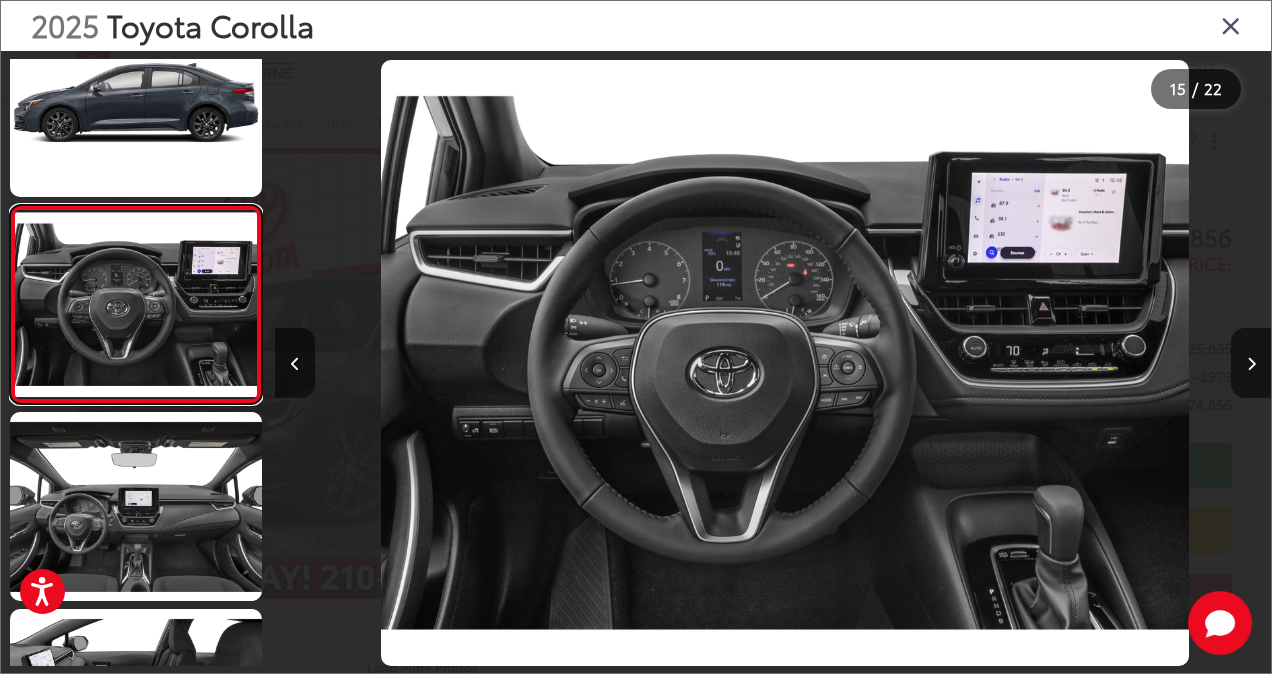 scroll, scrollTop: 0, scrollLeft: 13951, axis: horizontal 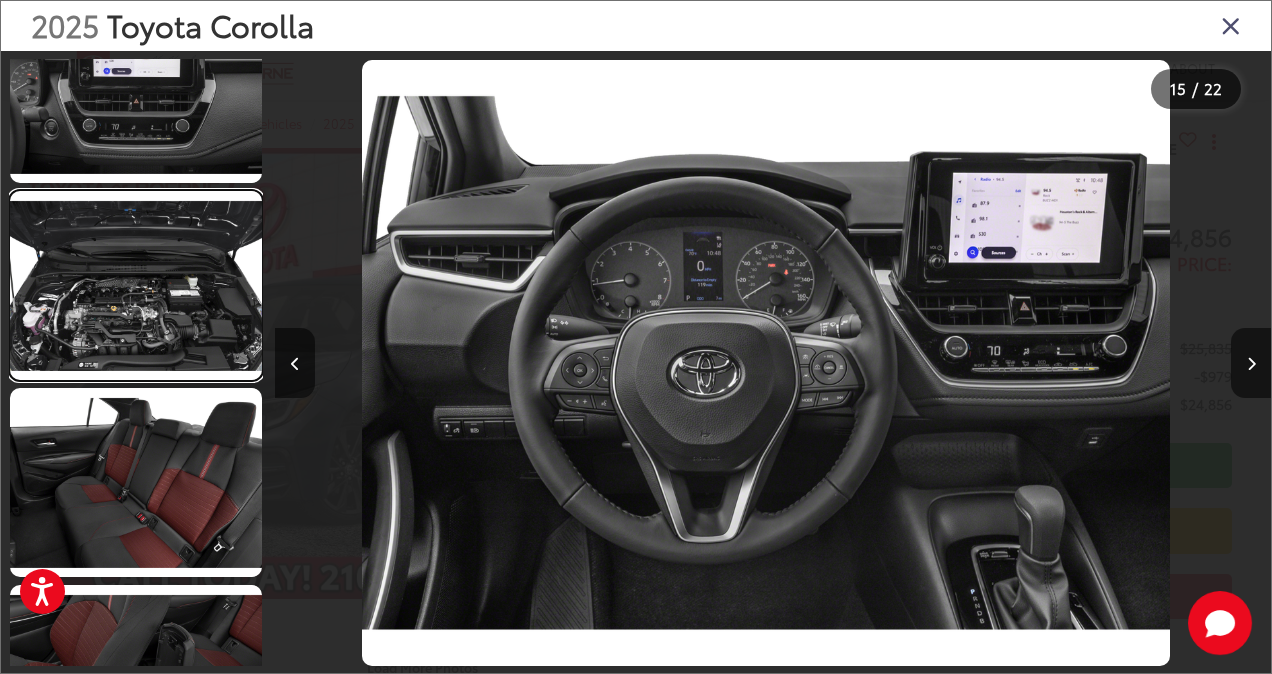 click at bounding box center (136, 285) 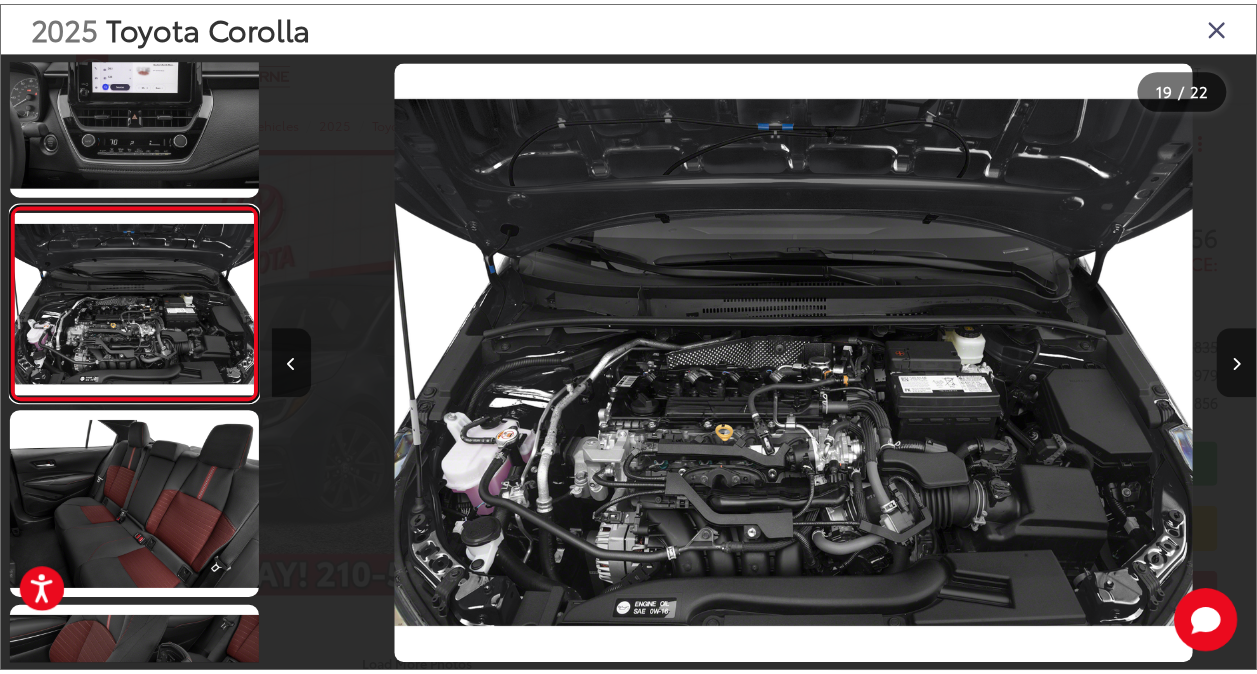 scroll, scrollTop: 0, scrollLeft: 17938, axis: horizontal 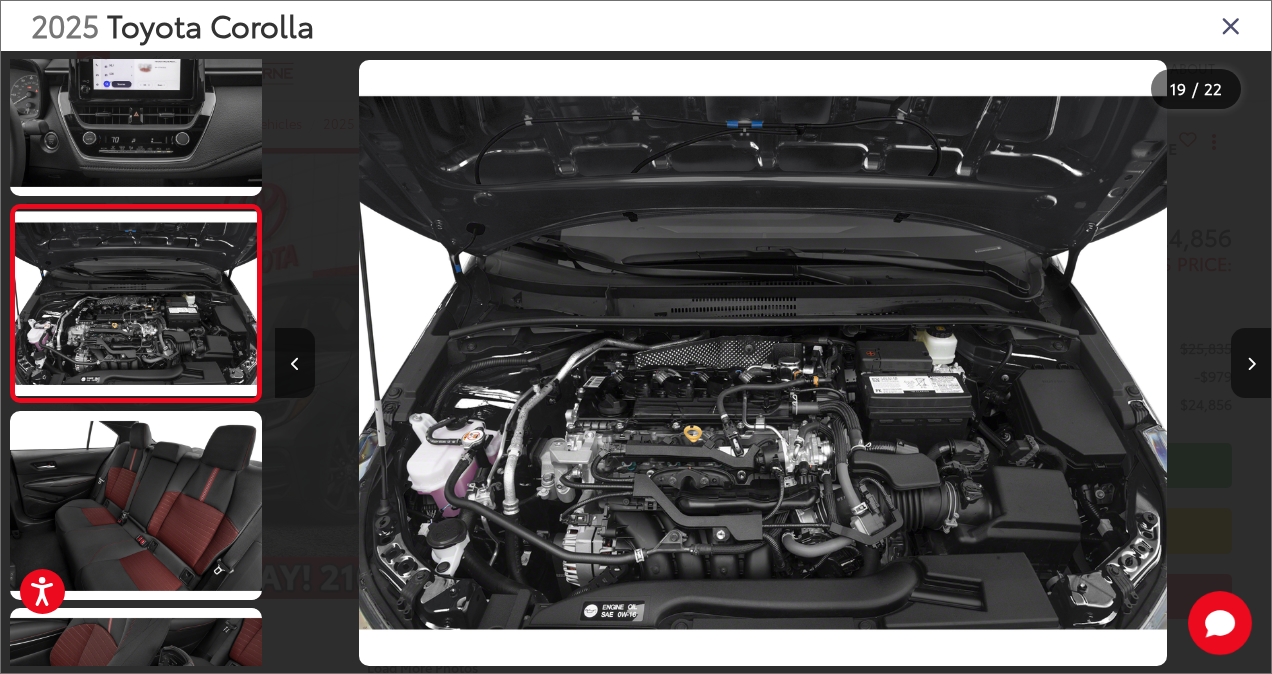 click at bounding box center (1231, 25) 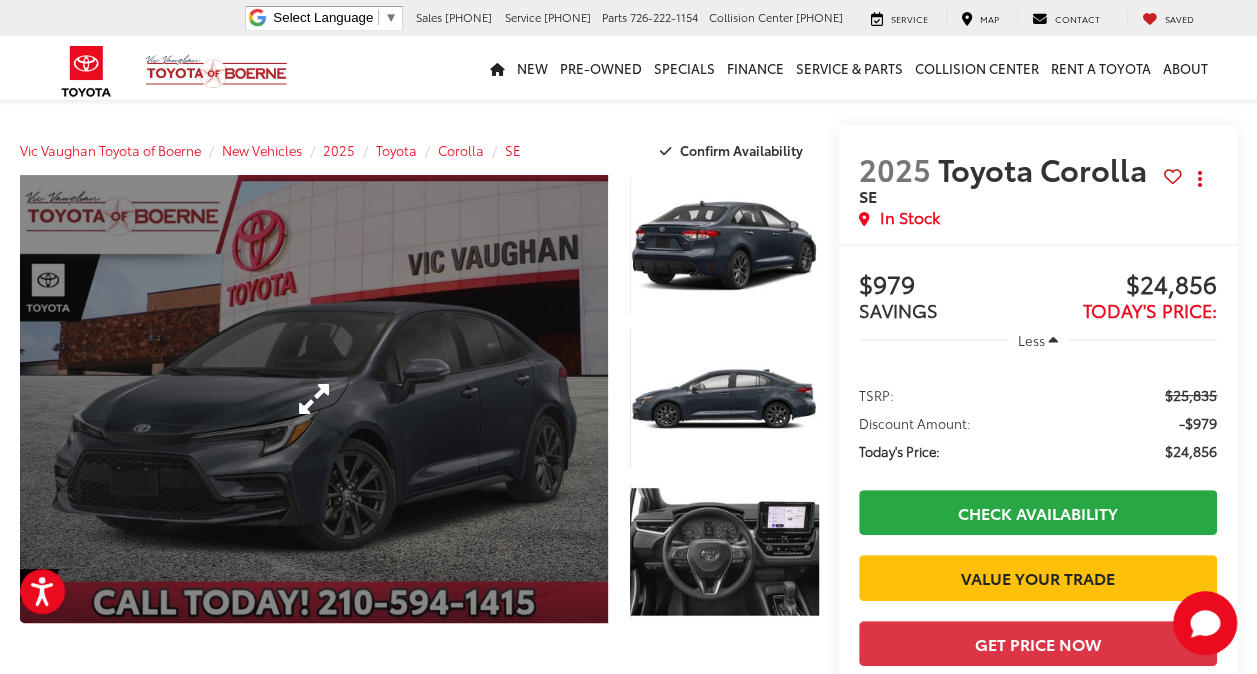 scroll, scrollTop: 4, scrollLeft: 0, axis: vertical 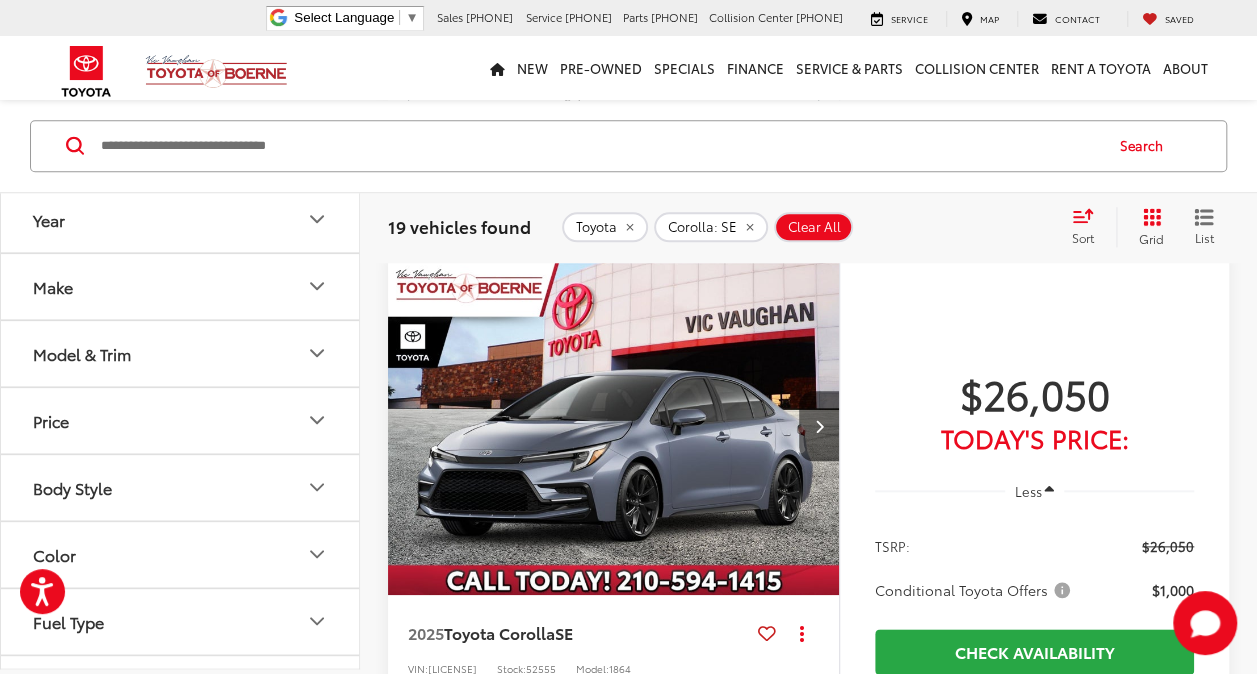 click at bounding box center [614, 426] 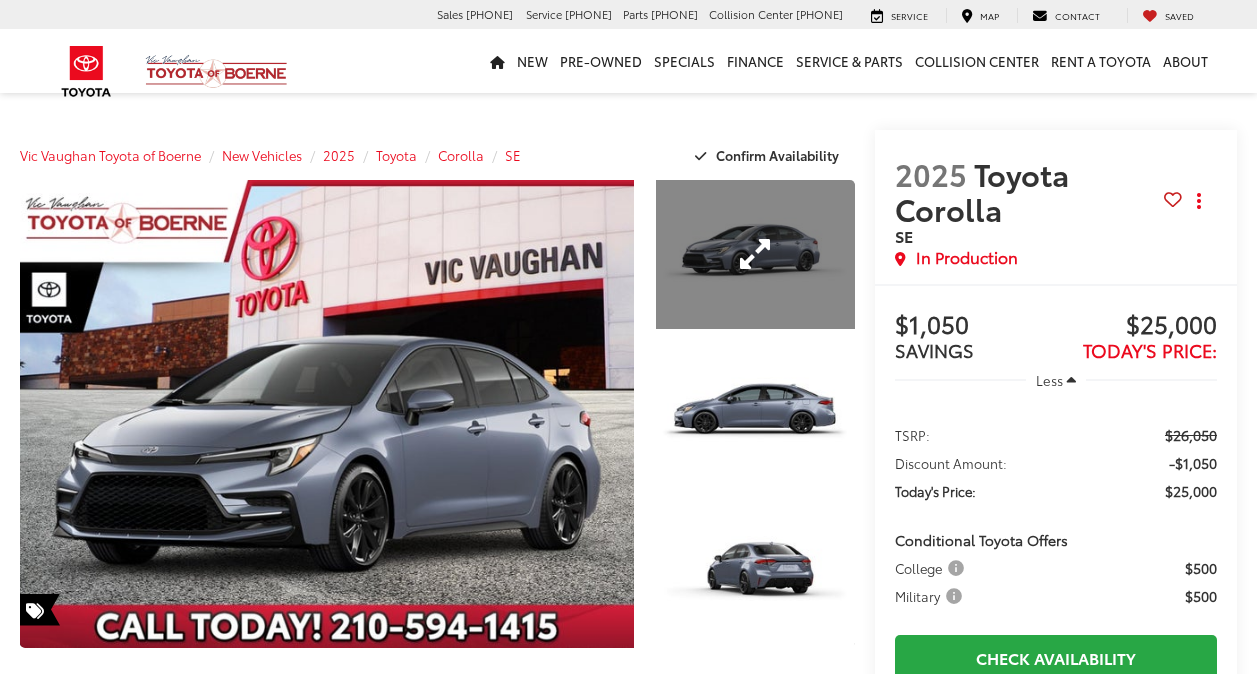 scroll, scrollTop: 0, scrollLeft: 0, axis: both 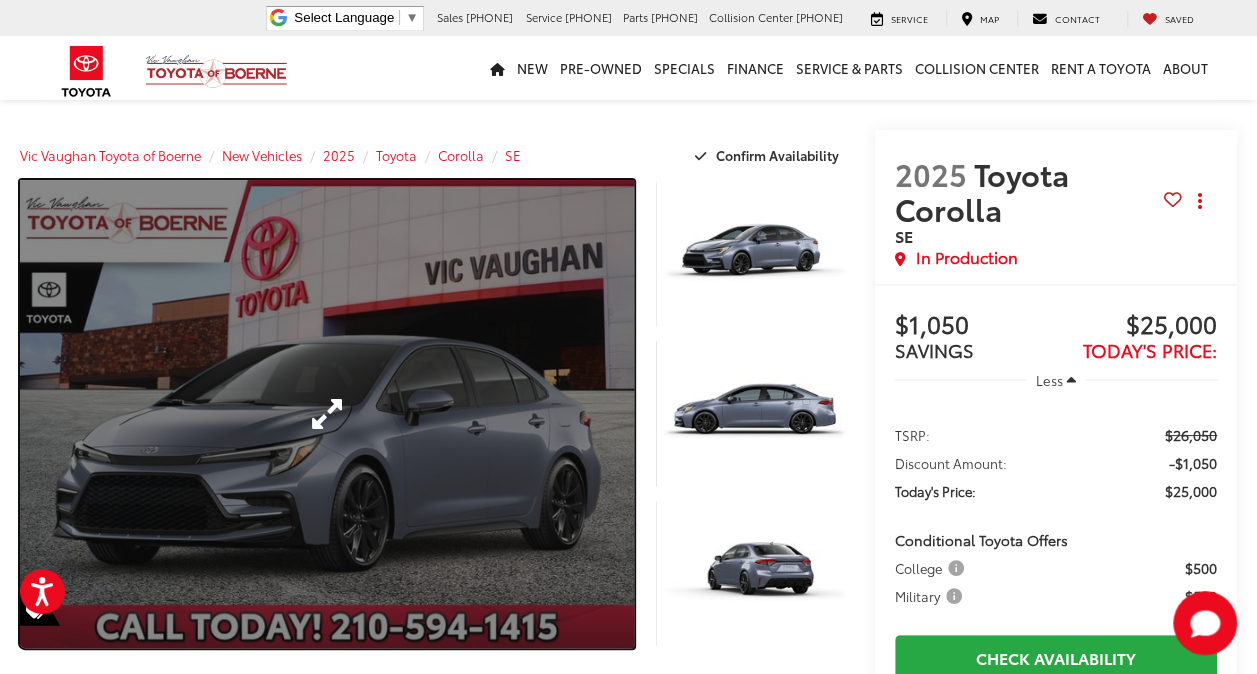 click at bounding box center [327, 414] 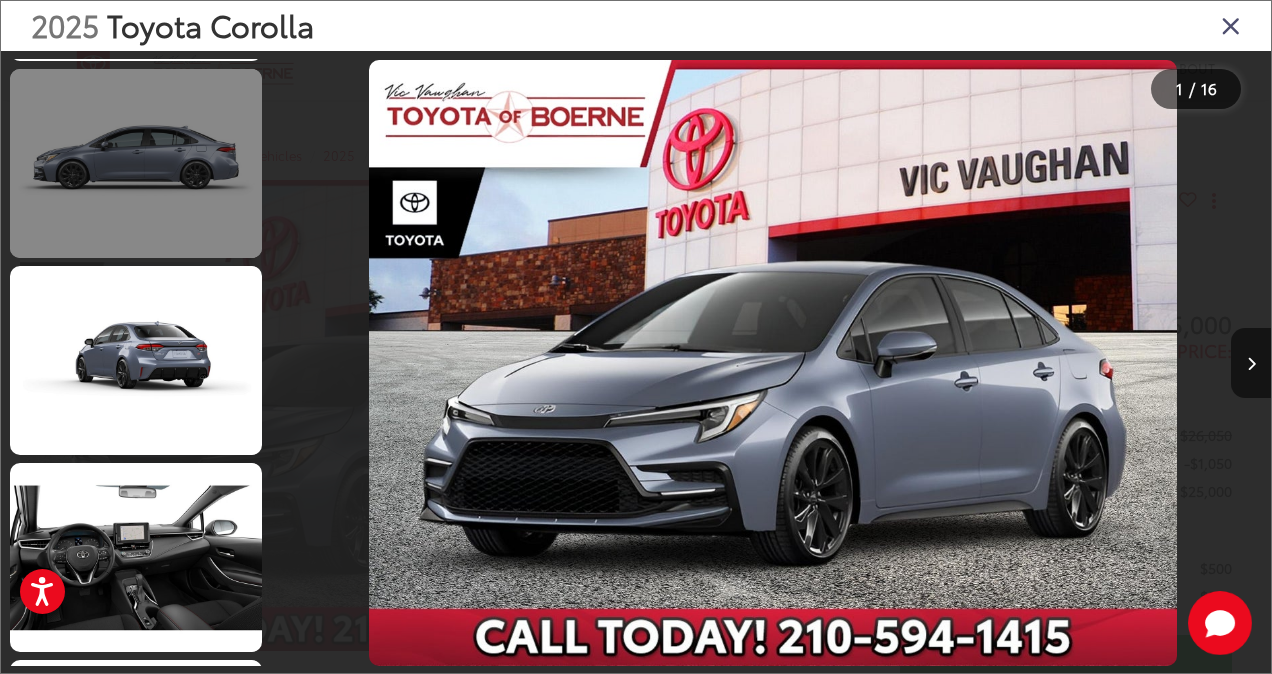 scroll, scrollTop: 396, scrollLeft: 0, axis: vertical 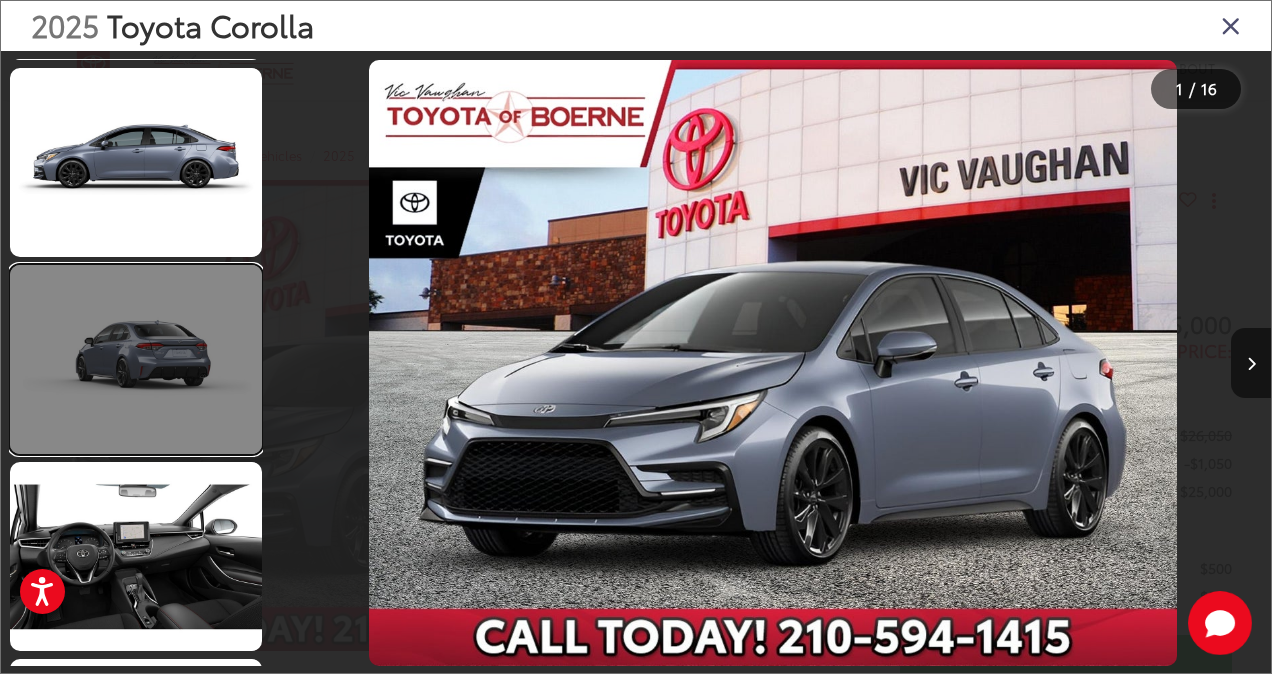 click at bounding box center (136, 359) 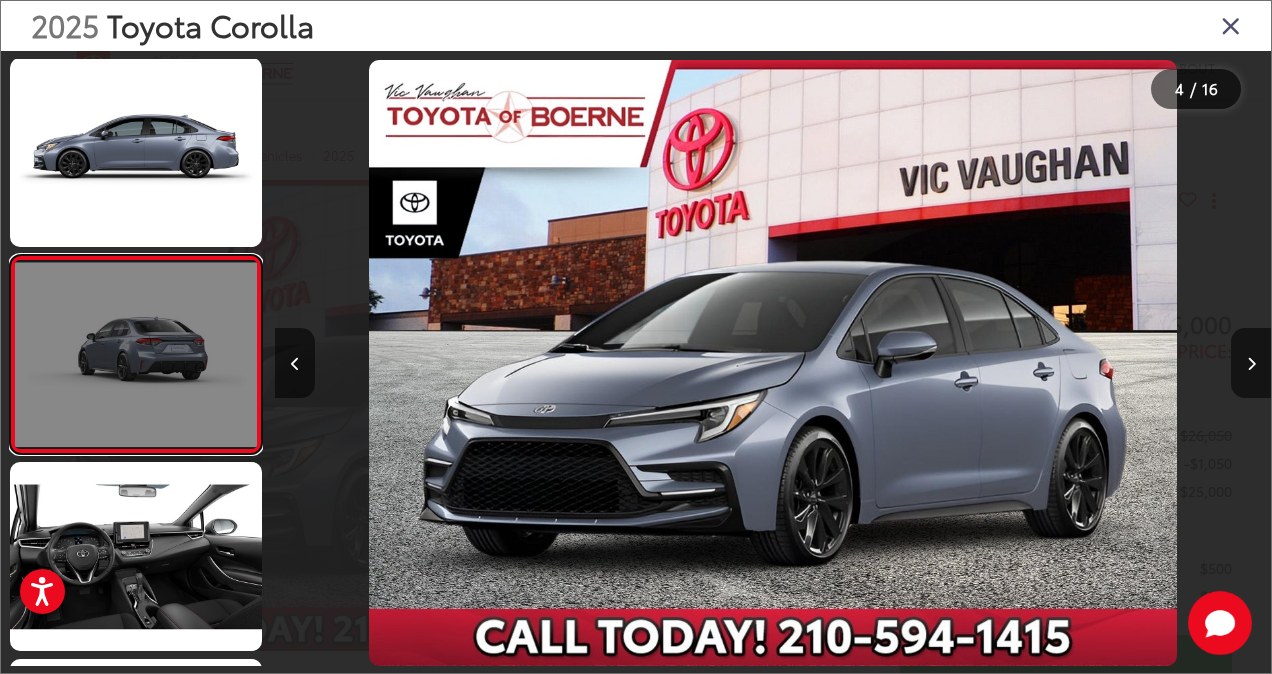 scroll, scrollTop: 419, scrollLeft: 0, axis: vertical 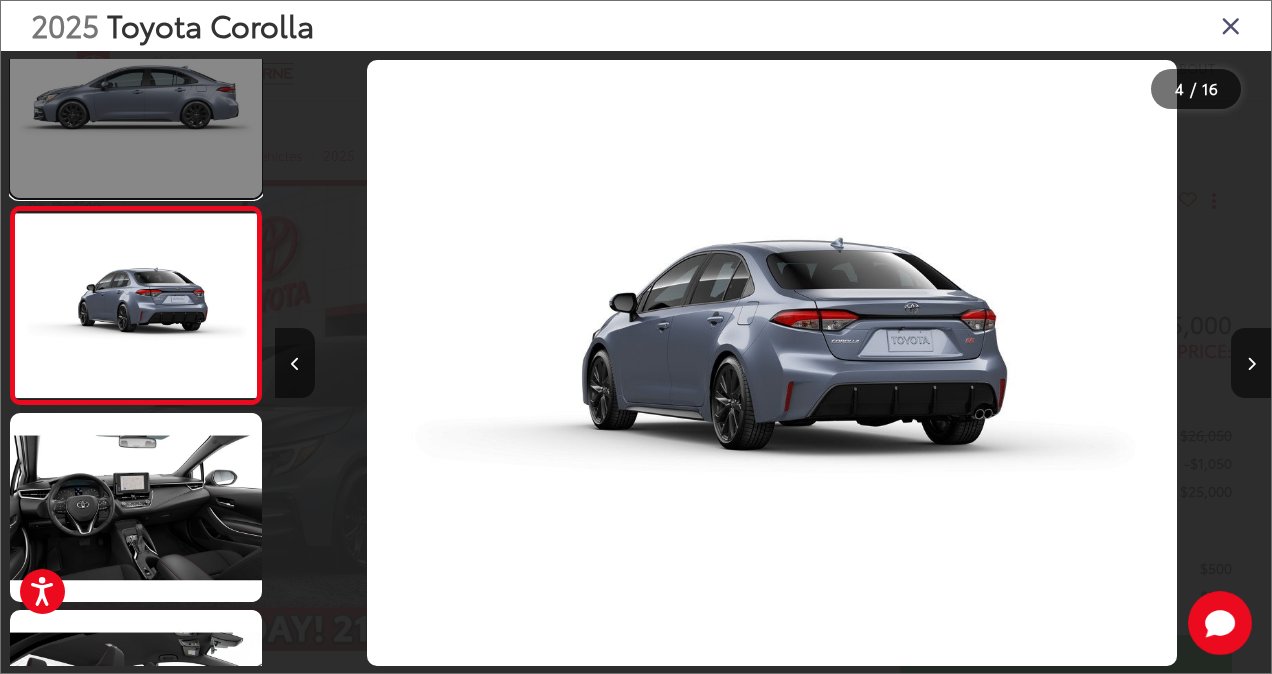 click at bounding box center (136, 103) 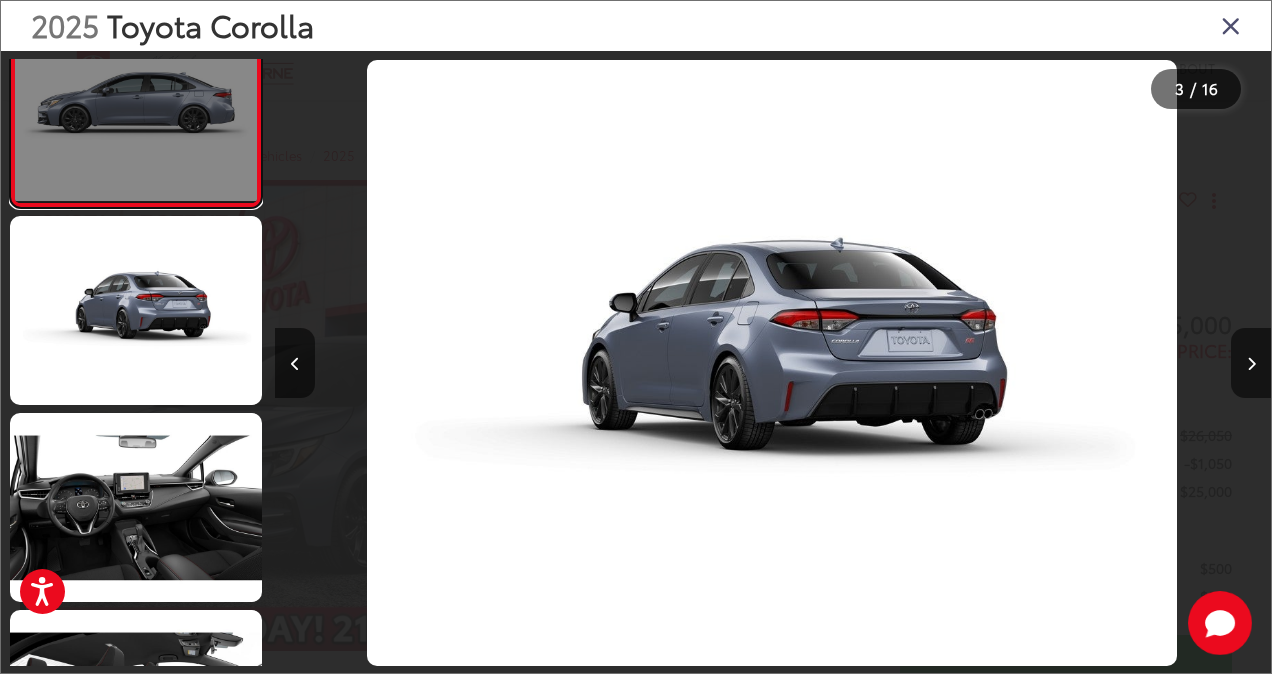 scroll, scrollTop: 288, scrollLeft: 0, axis: vertical 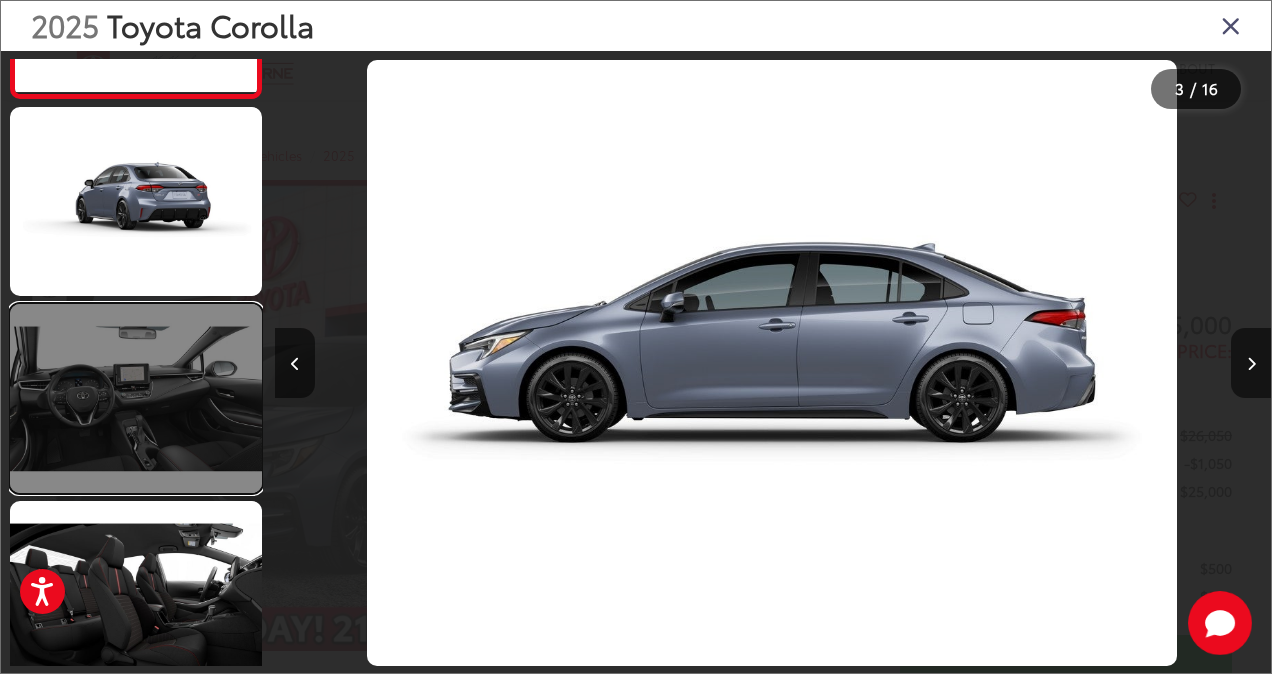 click at bounding box center [136, 398] 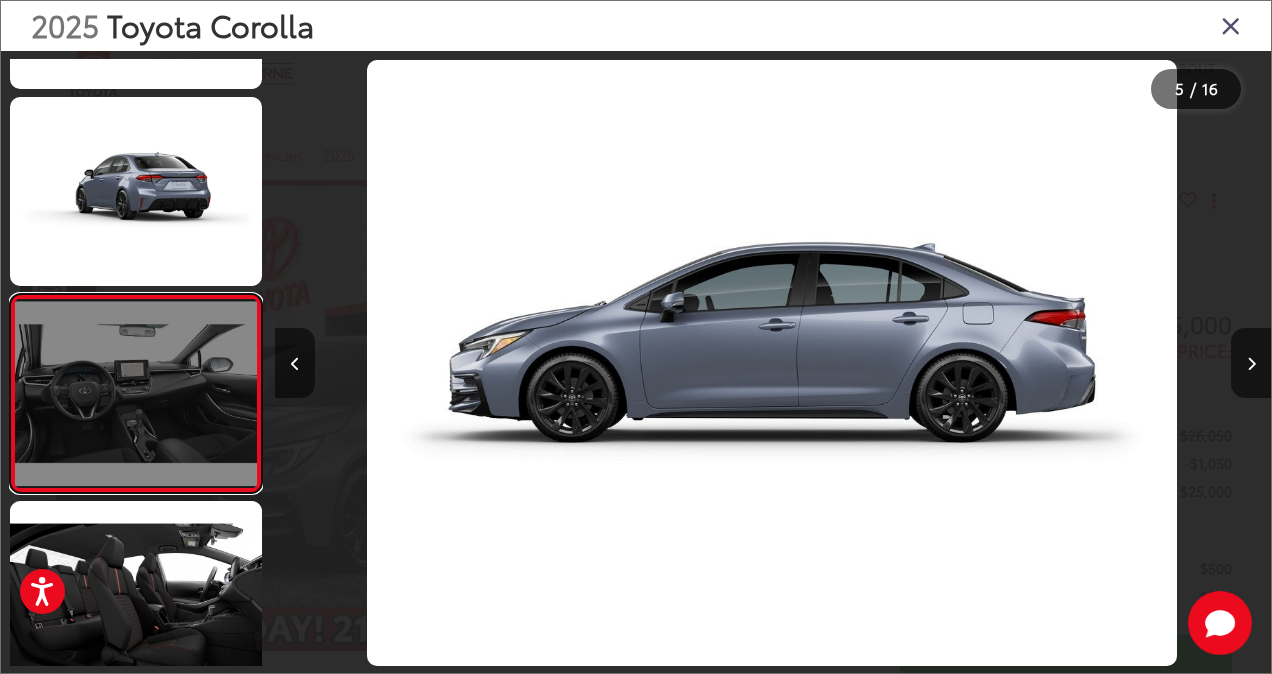 scroll, scrollTop: 584, scrollLeft: 0, axis: vertical 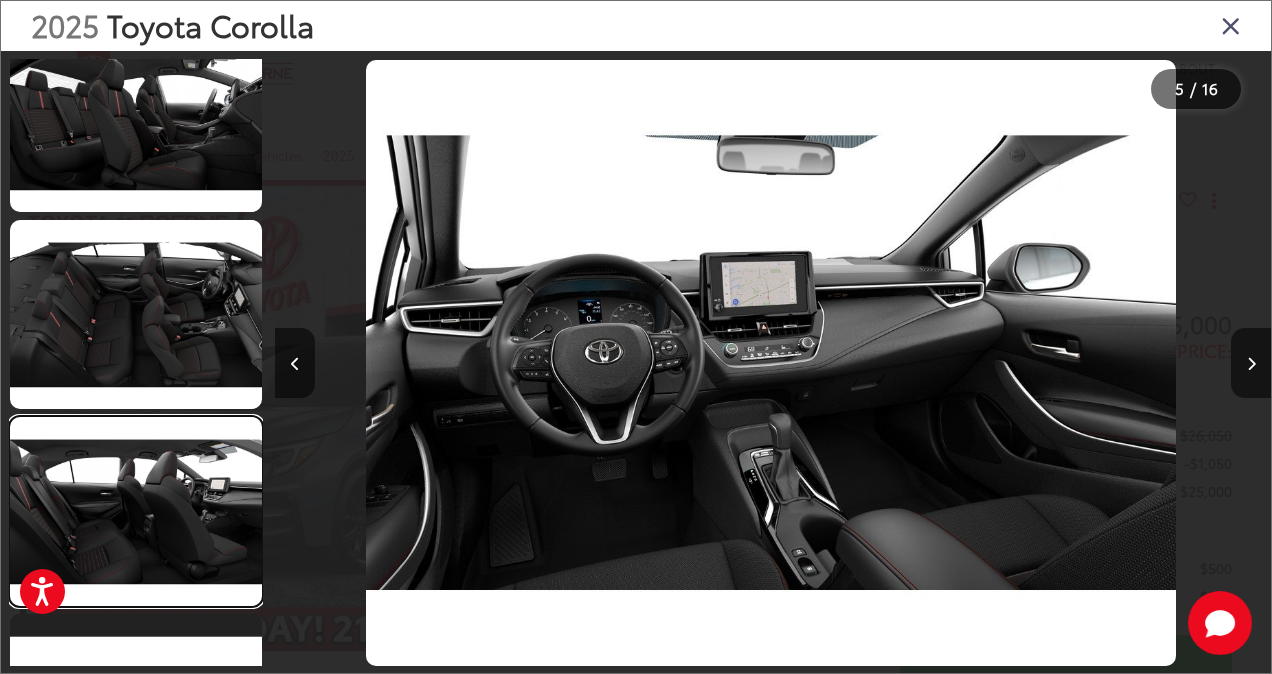 click at bounding box center [136, 511] 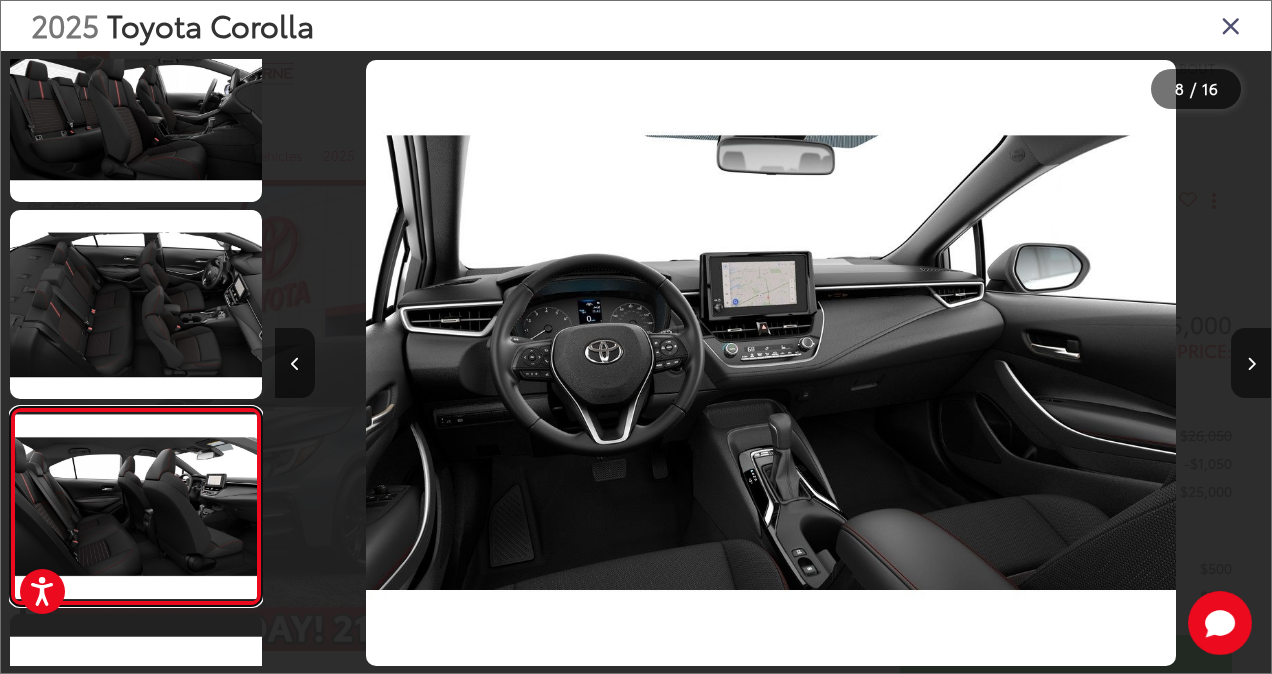 scroll, scrollTop: 1057, scrollLeft: 0, axis: vertical 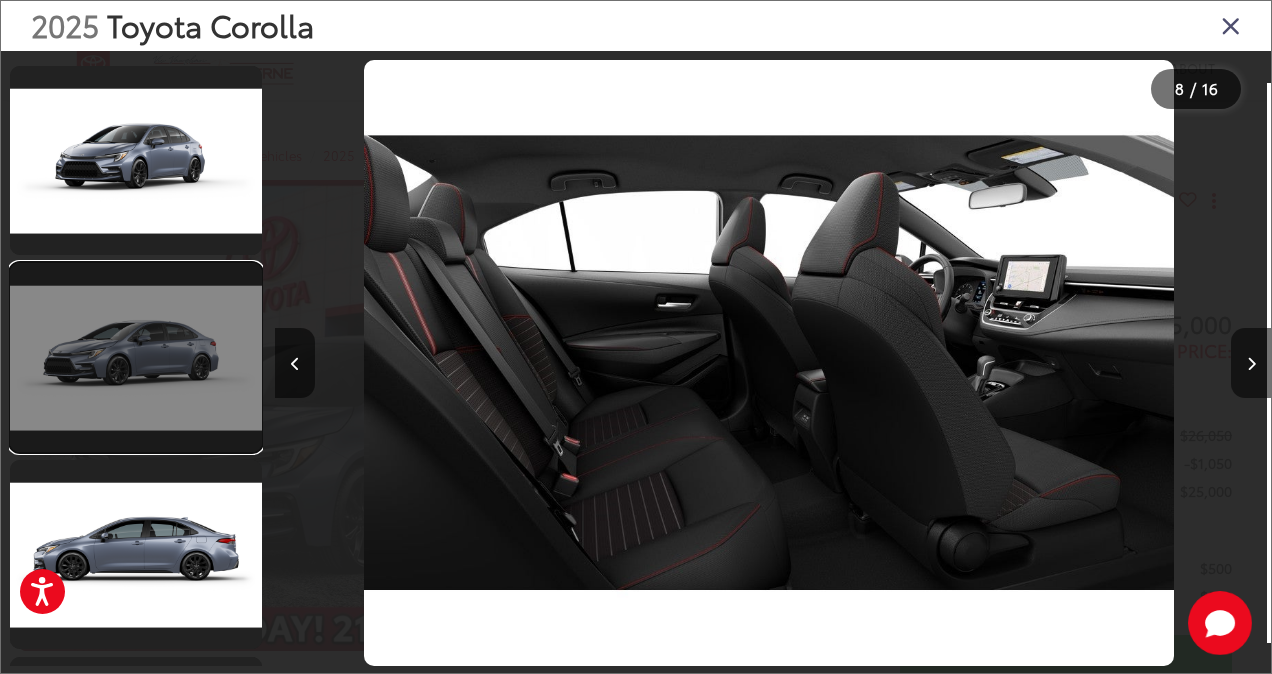 click at bounding box center [136, 357] 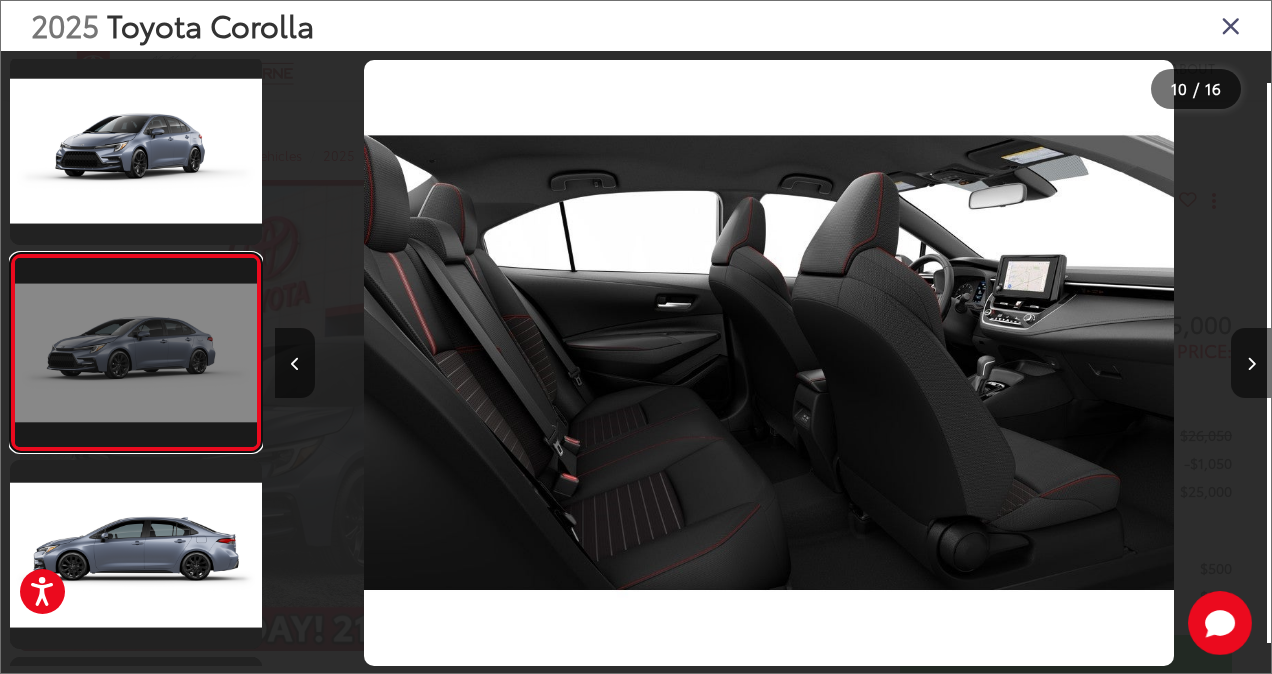scroll, scrollTop: 1628, scrollLeft: 0, axis: vertical 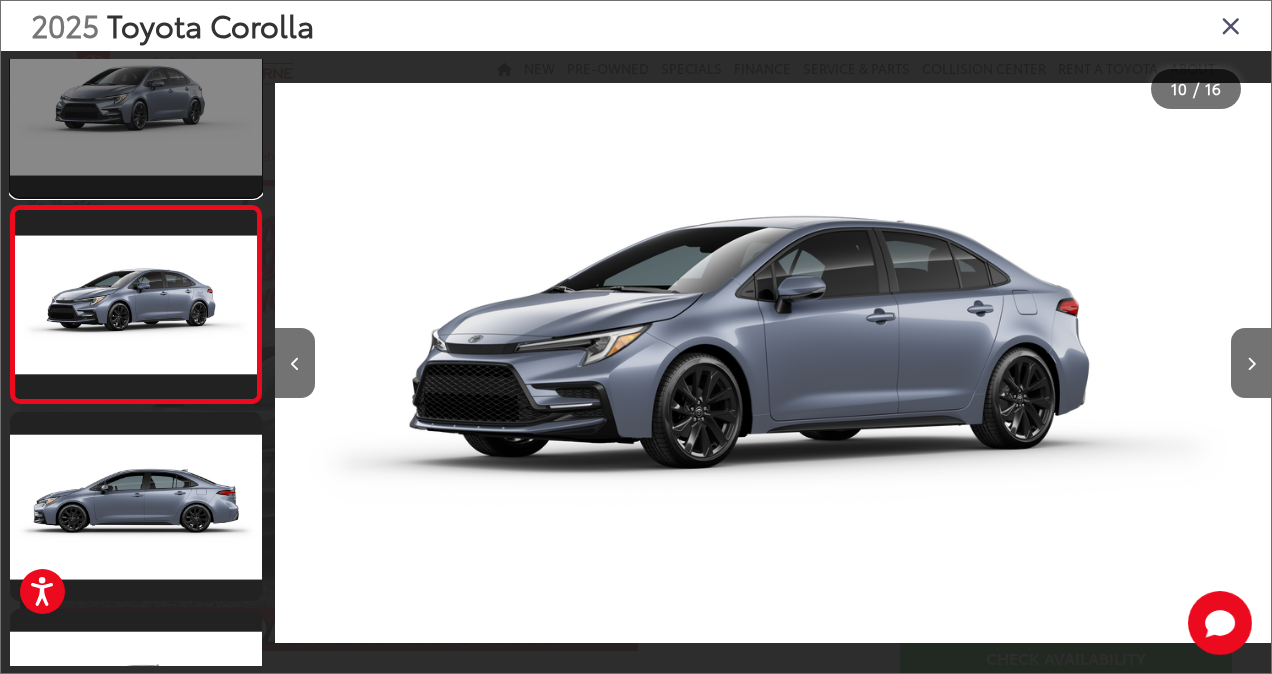 click at bounding box center (136, 102) 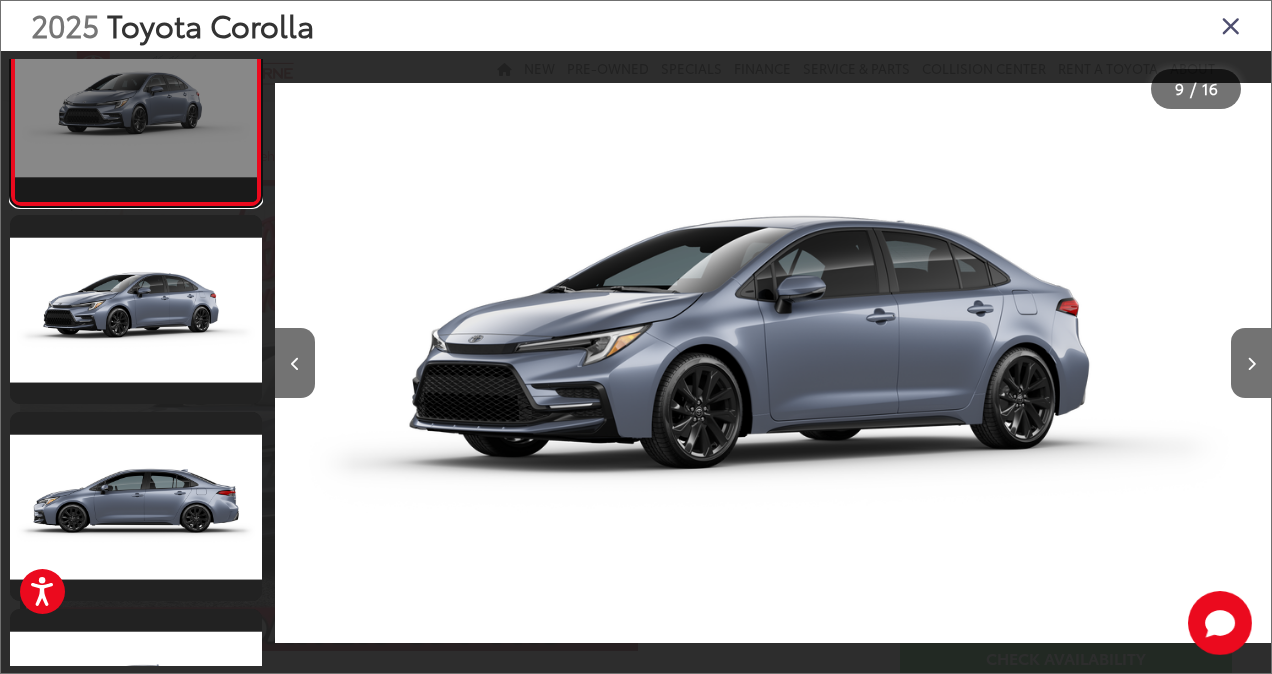 scroll, scrollTop: 1598, scrollLeft: 0, axis: vertical 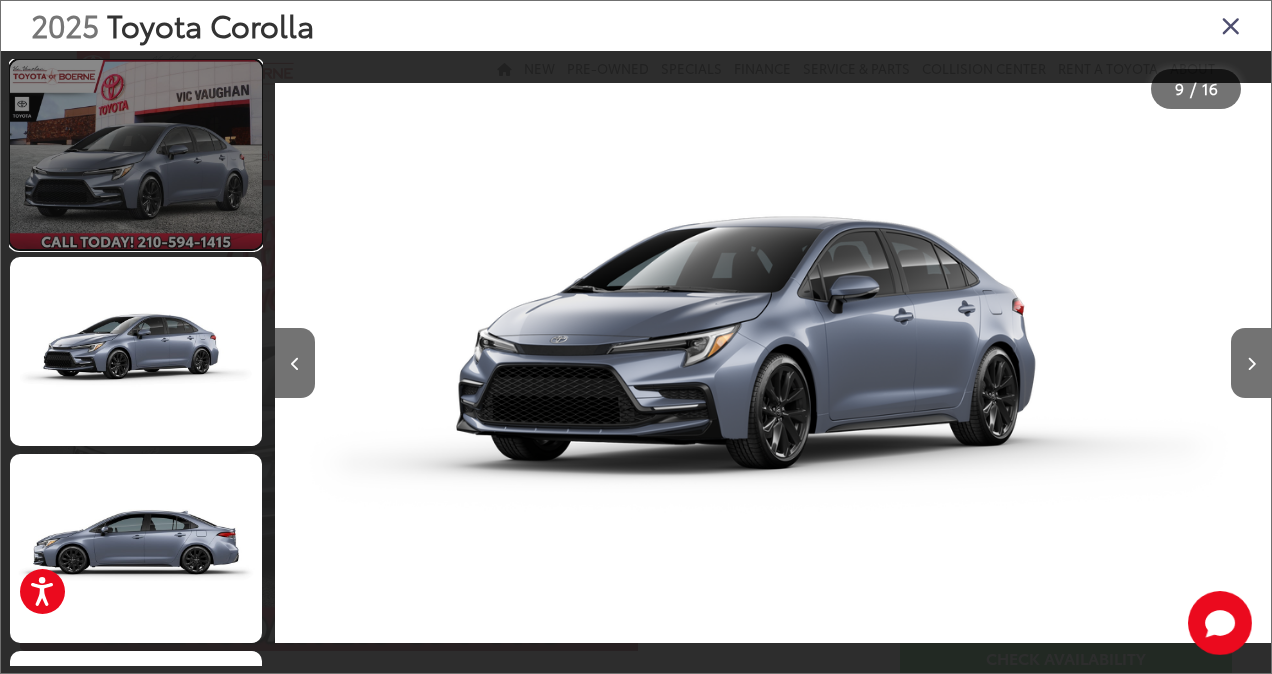 click at bounding box center (136, 154) 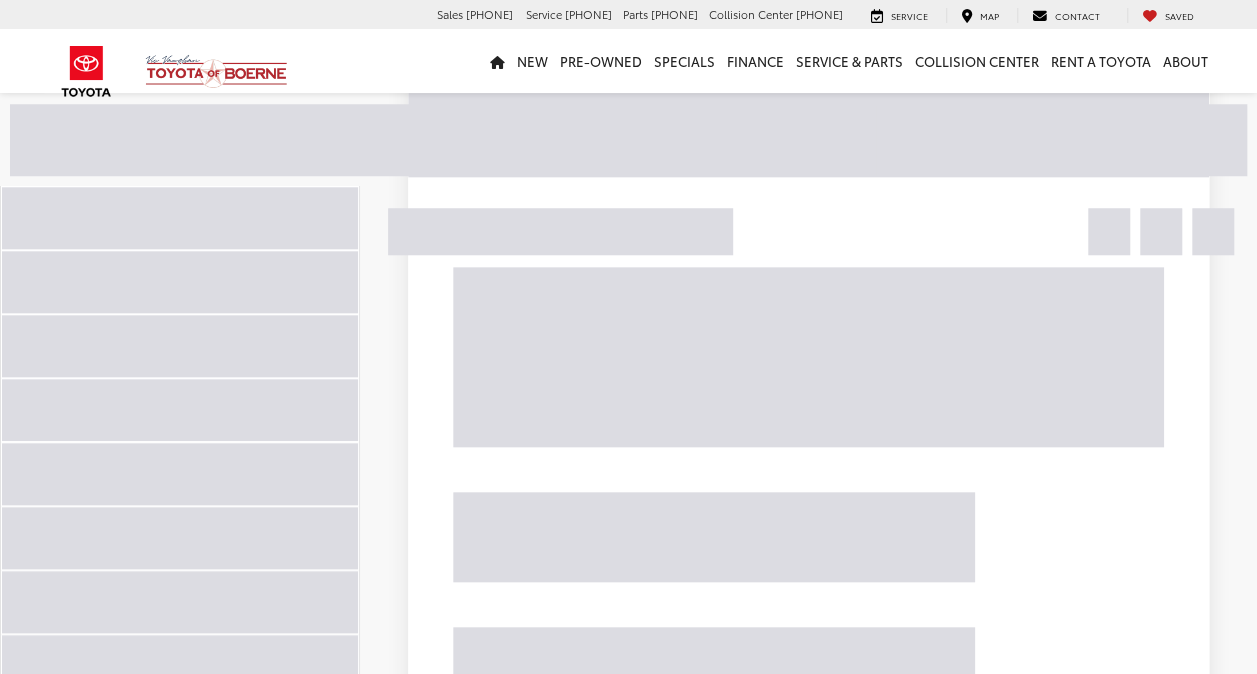 scroll, scrollTop: 816, scrollLeft: 0, axis: vertical 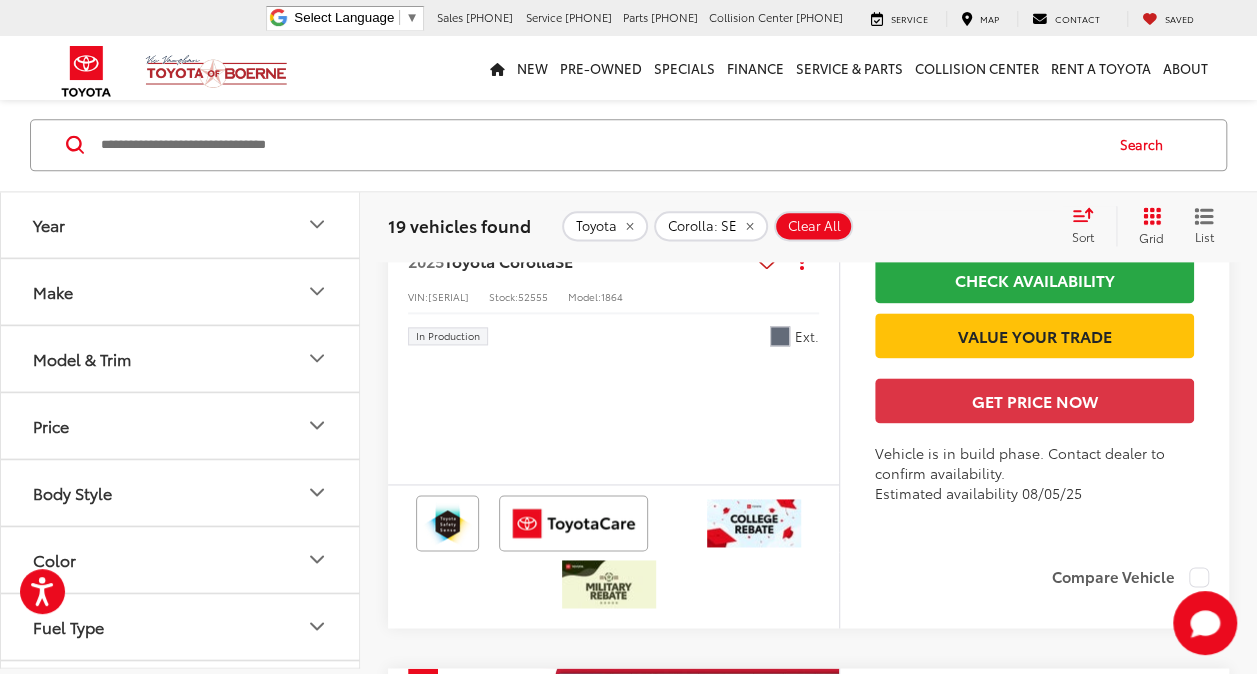 click at bounding box center (1034, 368) 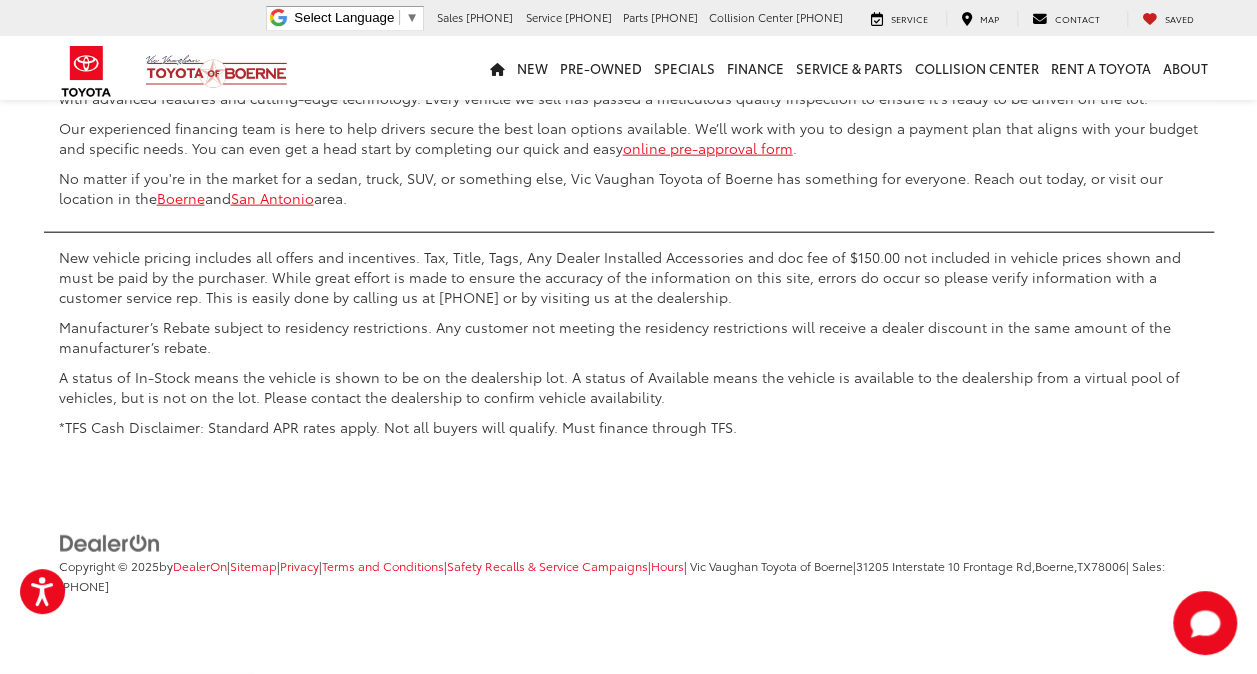scroll, scrollTop: 10218, scrollLeft: 0, axis: vertical 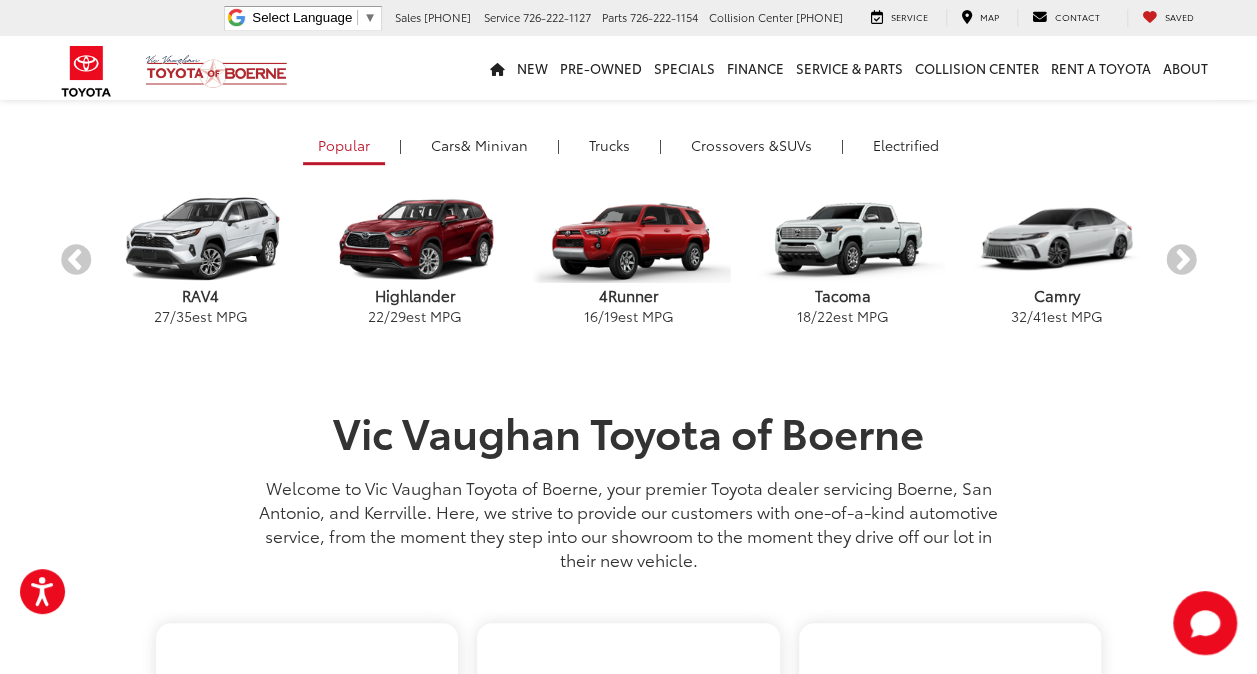click on "Popular
|
Cars  & Minivan
|
Trucks
|
Crossovers &  SUVs
|
Electrified
Previous
Highlander
22 / 29  est MPG
4Runner
16 / 19  est MPG
Tacoma
18 / 22  est MPG
Camry
32 / 41  est MPG
Tundra
18 / 24  est MPG
RAV4
27 / 35  est MPG
Highlander
22 / 29  est MPG
4Runner
16 / 19  est MPG
Tacoma
18 / 22  est MPG
Camry
32 / 41  est MPG
Tundra
18 / 24  est MPG
RAV4
27 / 35  est MPG
Highlander
22 / 29  est MPG
4Runner
16 / 19  est MPG
Tacoma
18 / 22  est MPG
Camry
32 / 41  est MPG
Tundra
18 / 24  est MPG
Next
Previous
GR86
20 / 26  est MPG
GR Supra
25 / 32  est MPG
Sienna
36 / 36  est MPG
Crown
42 / 41  est MPG
GR Corolla
21 / 28  est MPG
Corolla
32 / 41  est MPG" at bounding box center [628, 235] 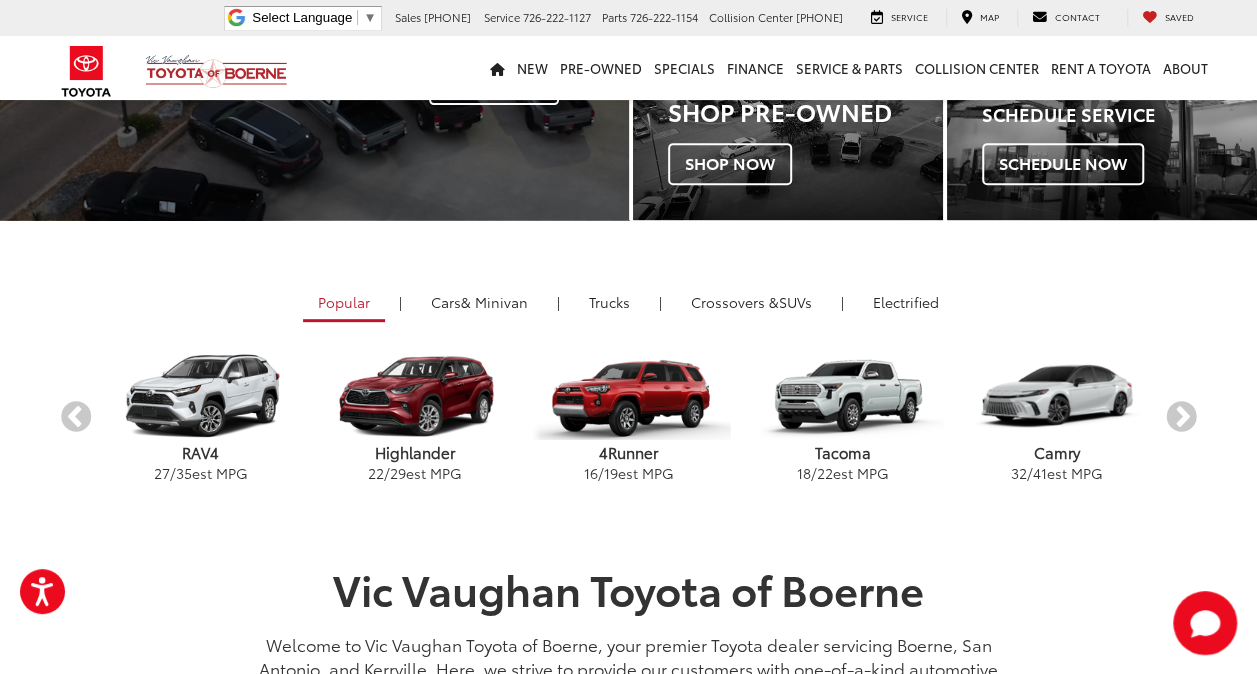 scroll, scrollTop: 365, scrollLeft: 0, axis: vertical 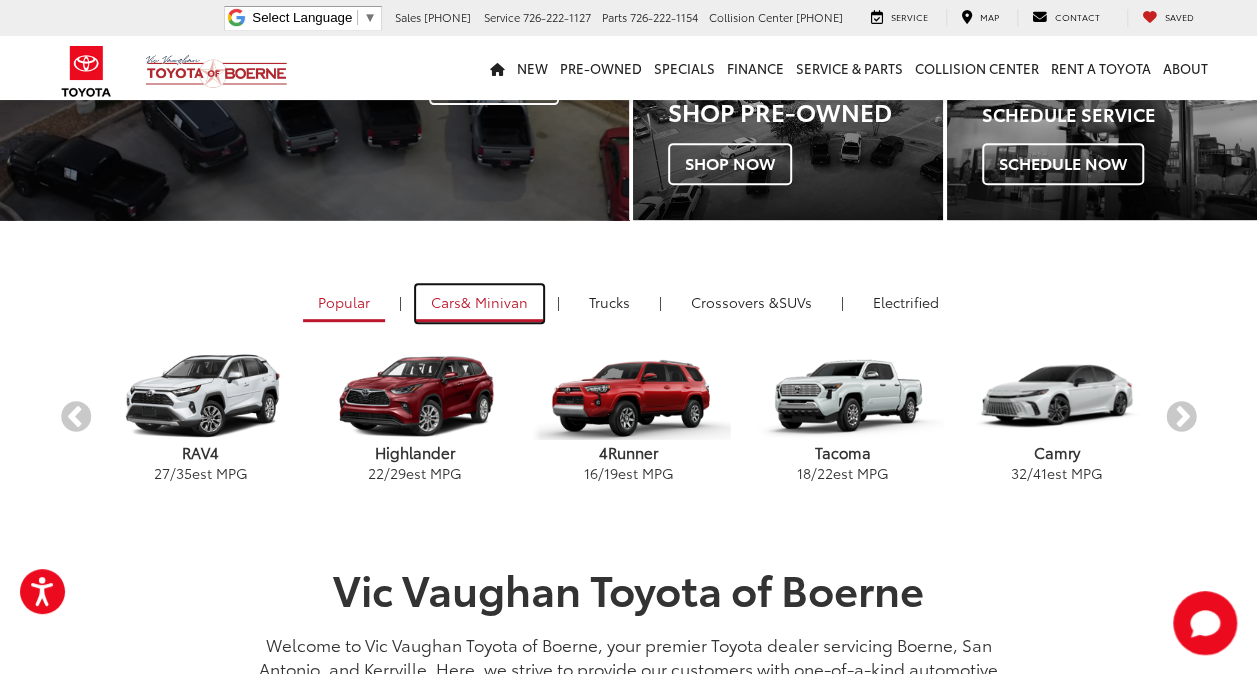 click on "& Minivan" at bounding box center (494, 302) 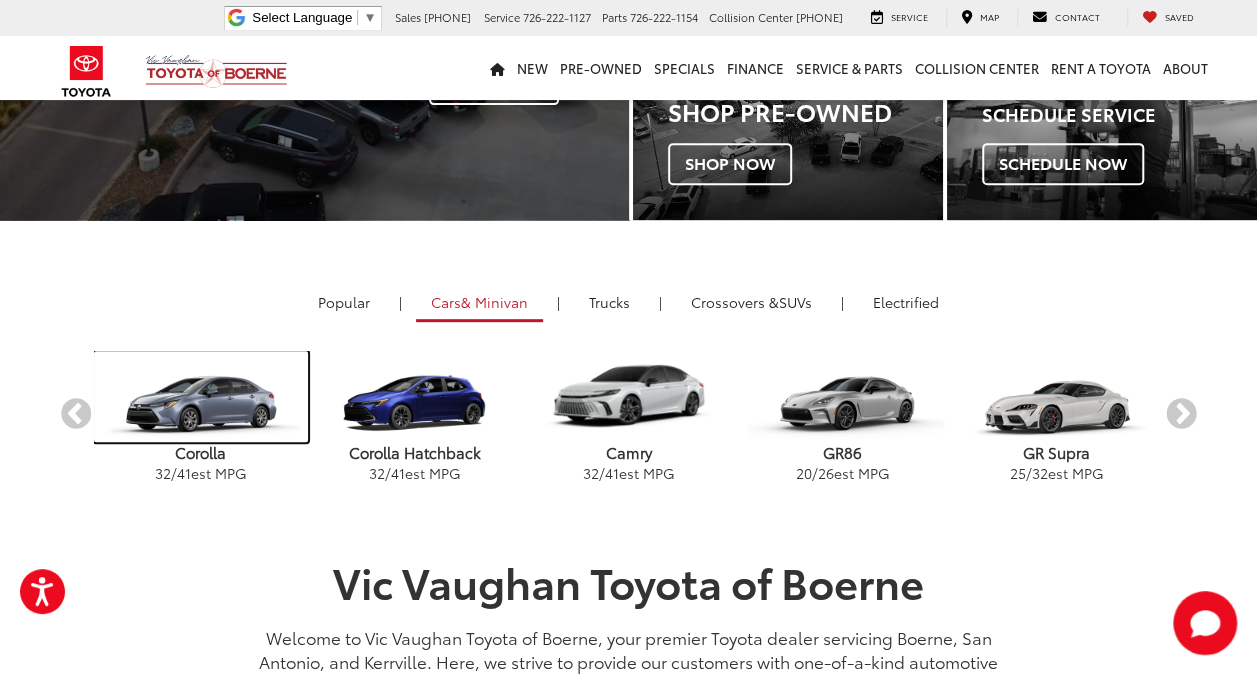 click at bounding box center (201, 396) 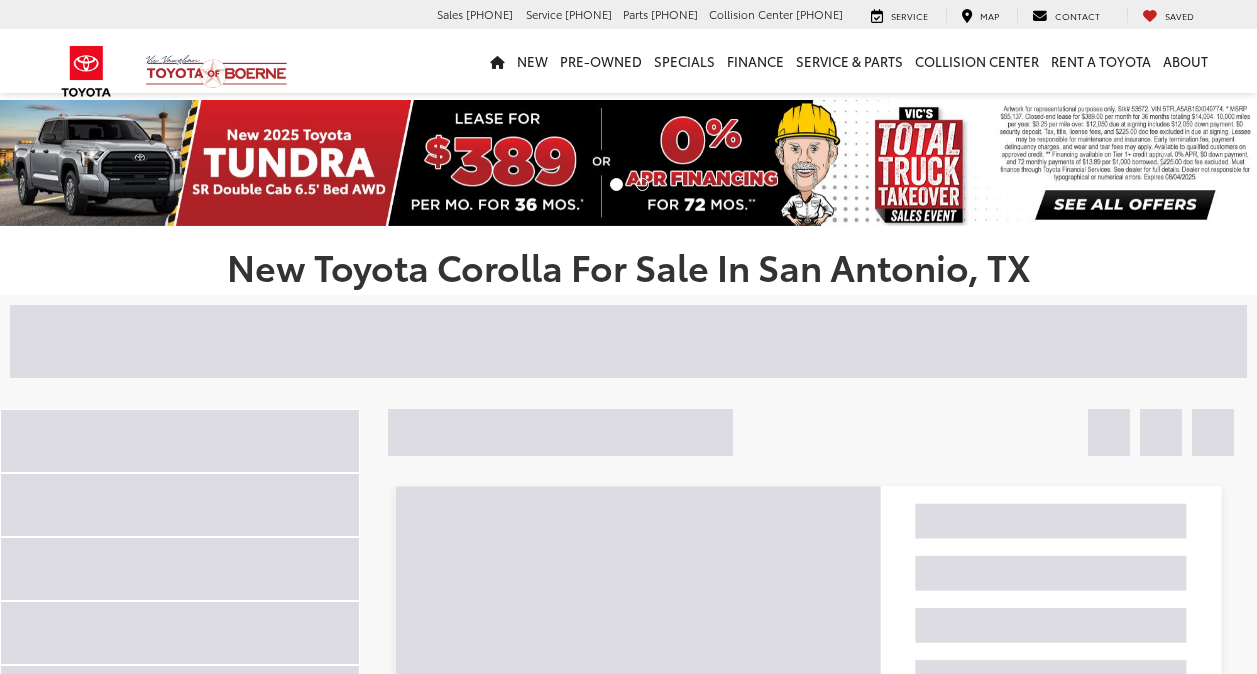 scroll, scrollTop: 0, scrollLeft: 0, axis: both 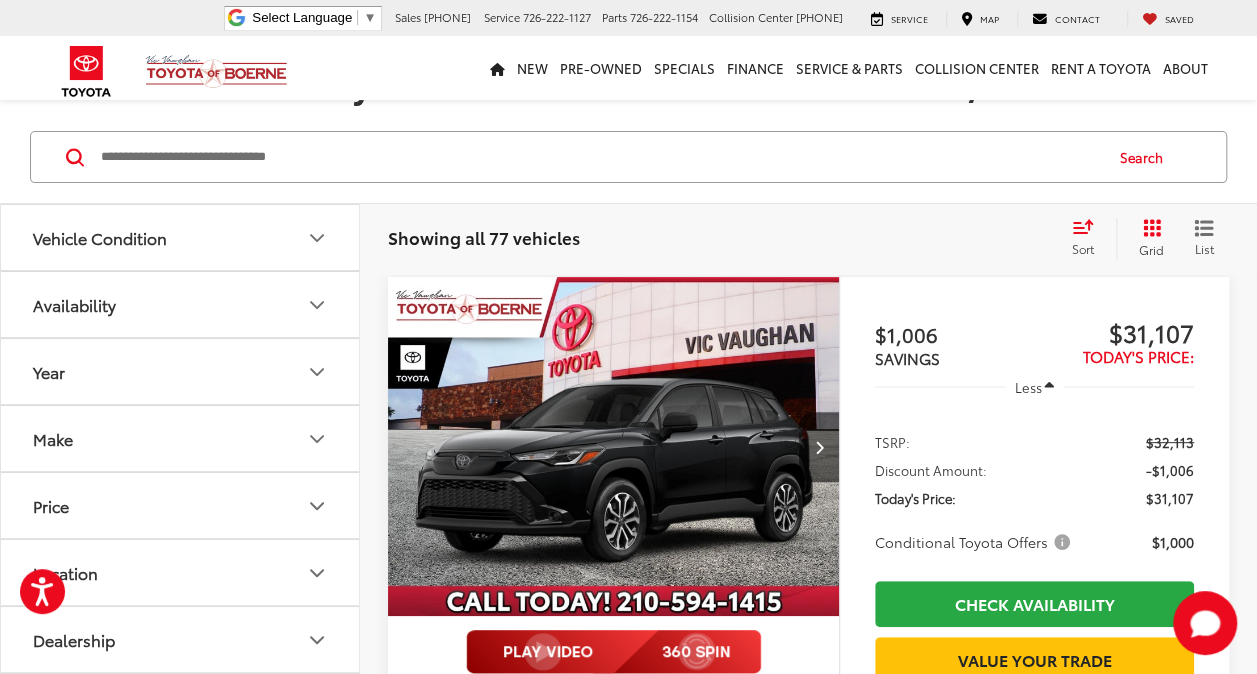 click 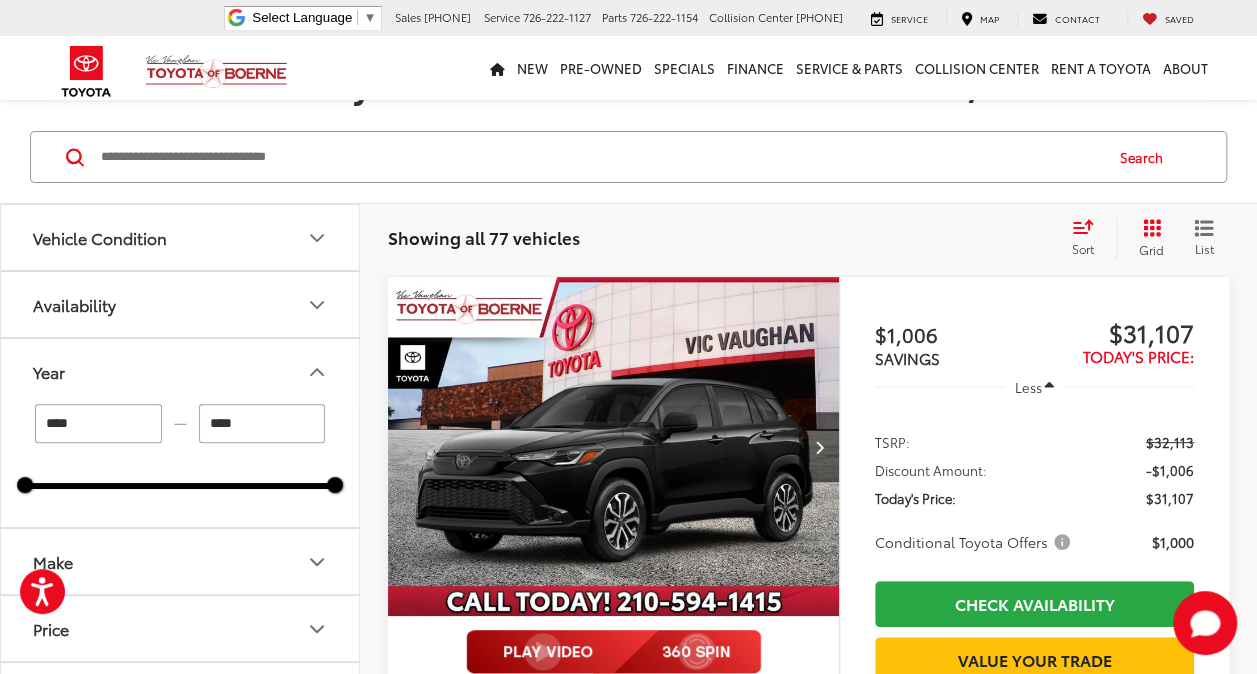 scroll, scrollTop: 80, scrollLeft: 0, axis: vertical 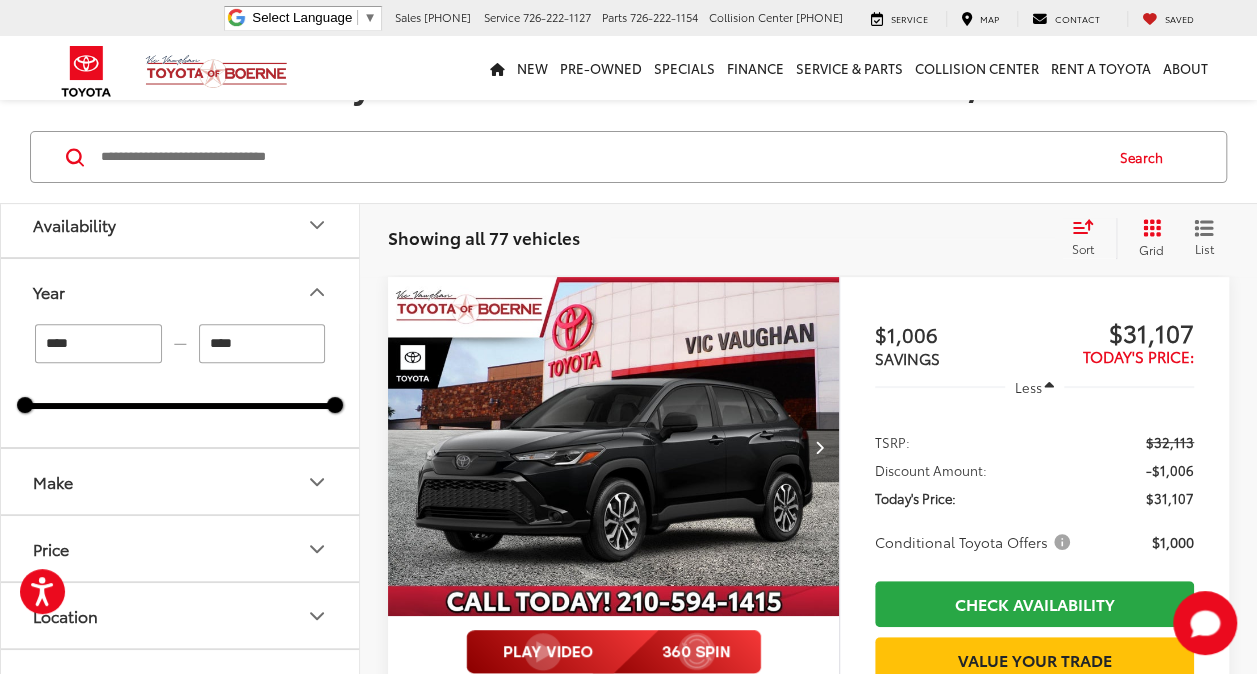 click 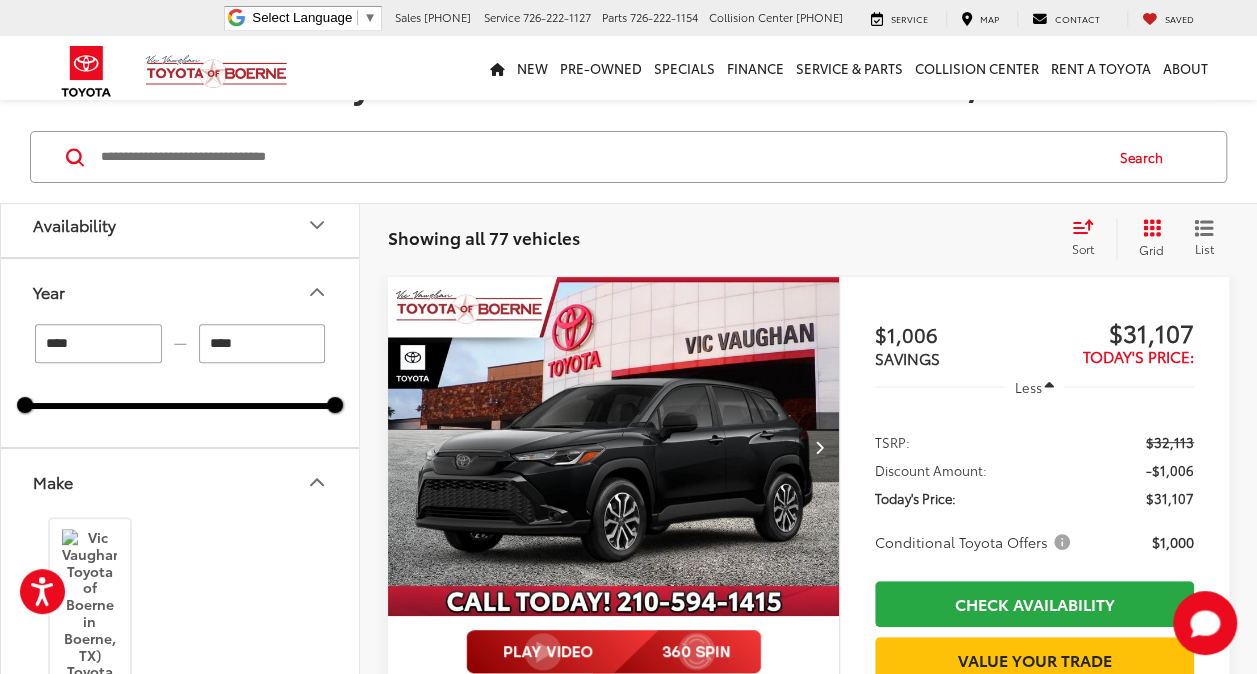 scroll, scrollTop: 382, scrollLeft: 0, axis: vertical 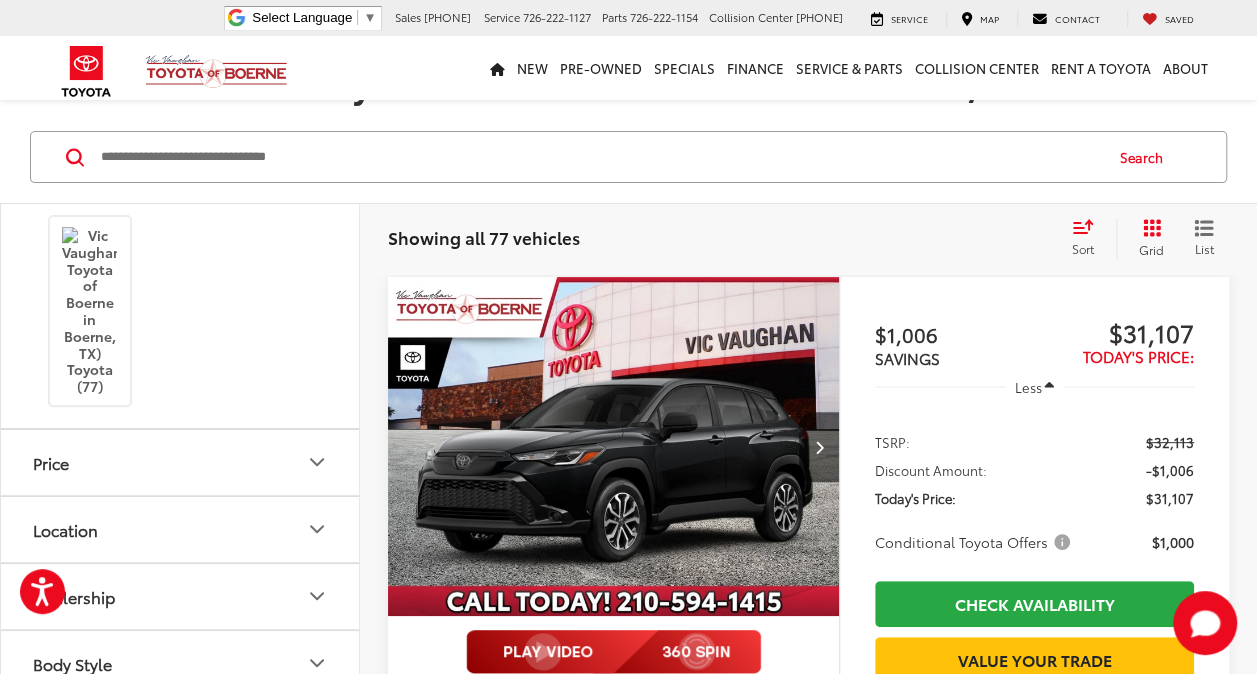 drag, startPoint x: 236, startPoint y: 308, endPoint x: 204, endPoint y: 269, distance: 50.447994 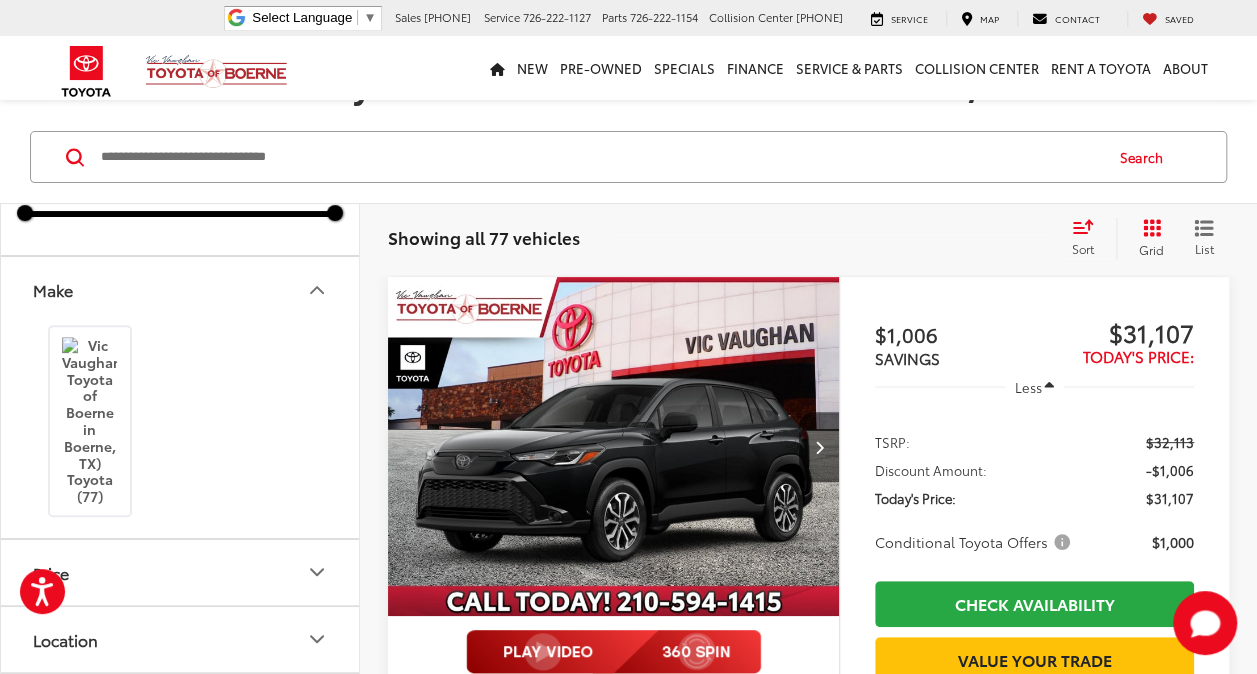 scroll, scrollTop: 271, scrollLeft: 0, axis: vertical 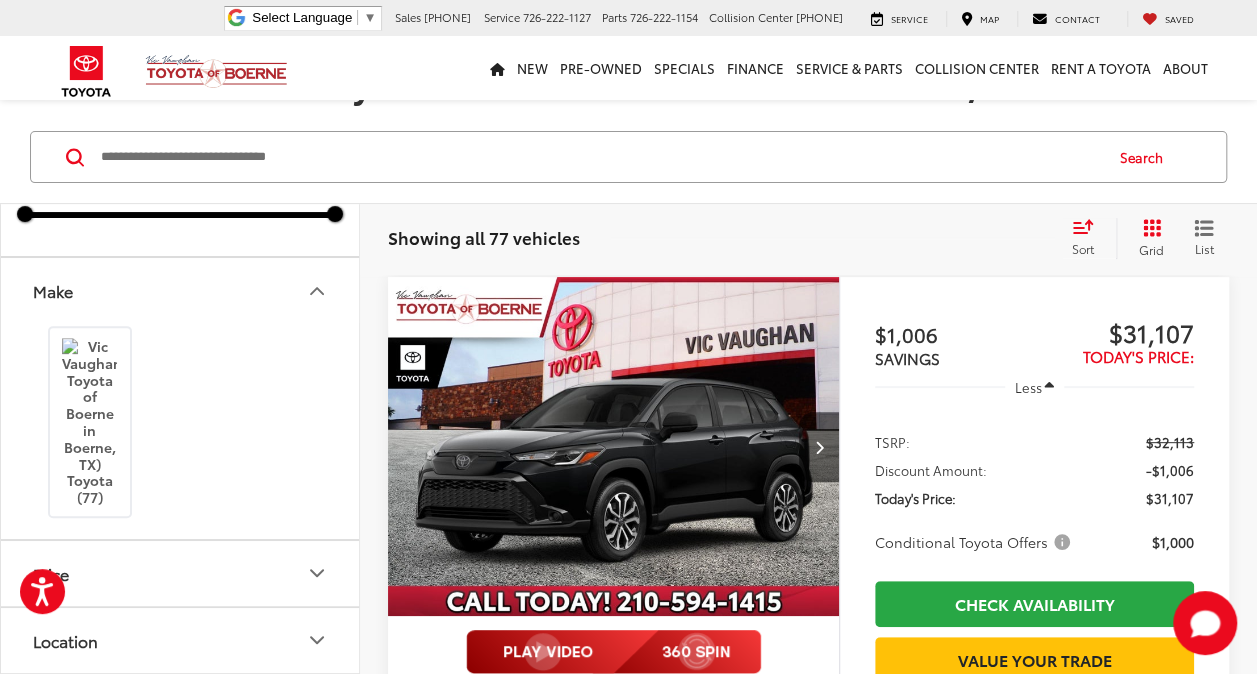 click 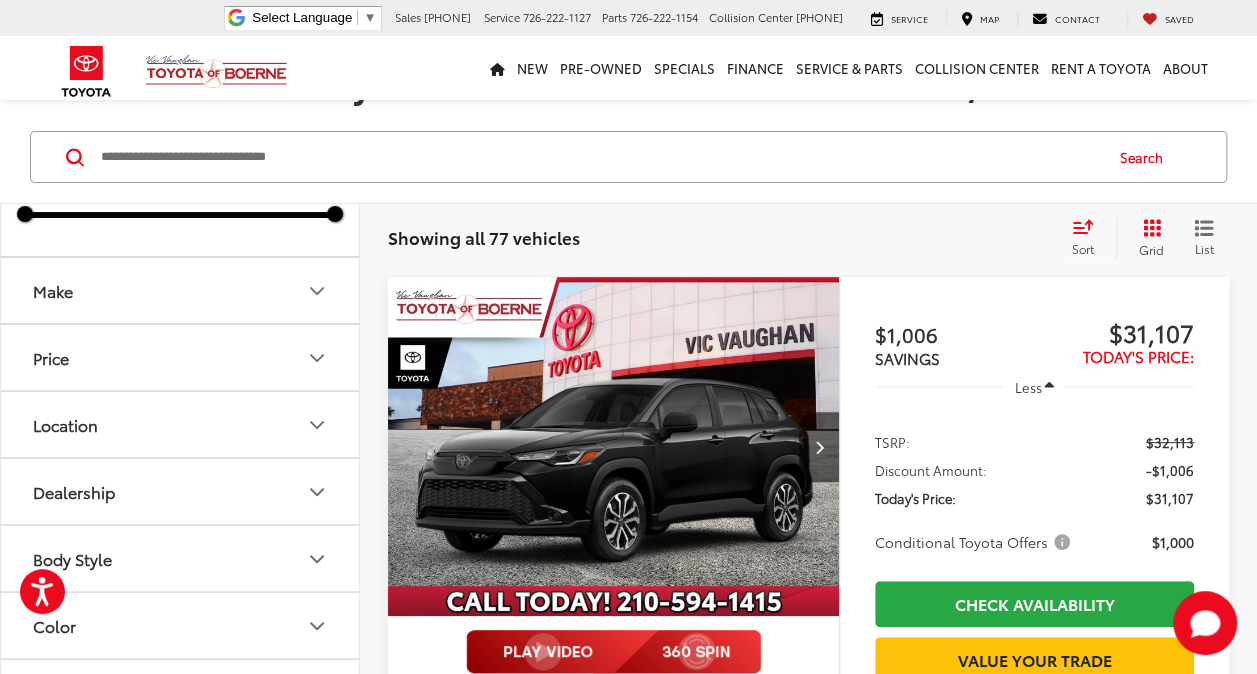 click 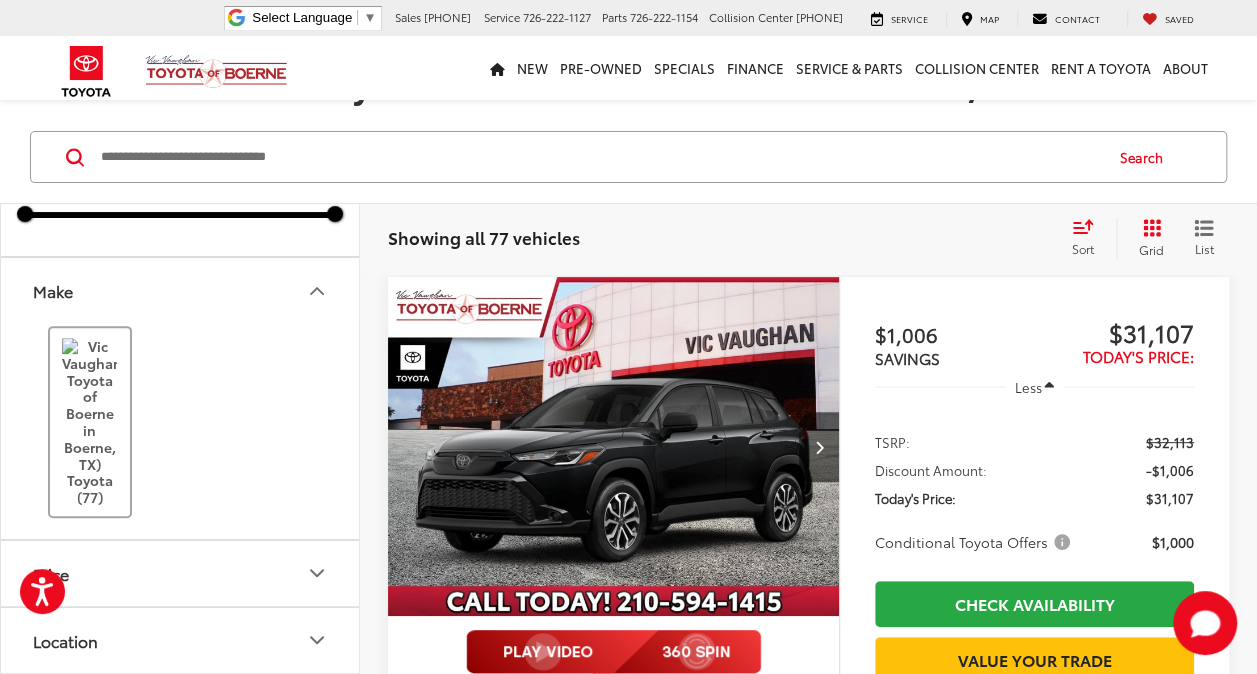 click at bounding box center [89, 405] 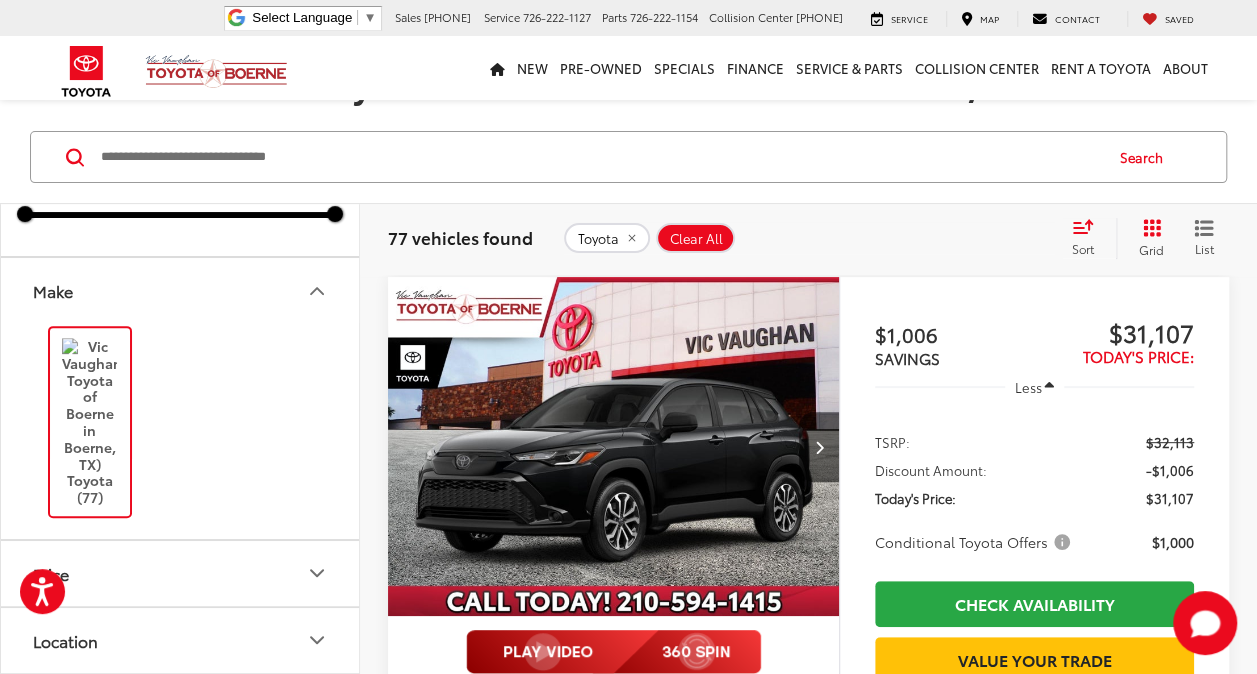 click on "Make" at bounding box center [181, 290] 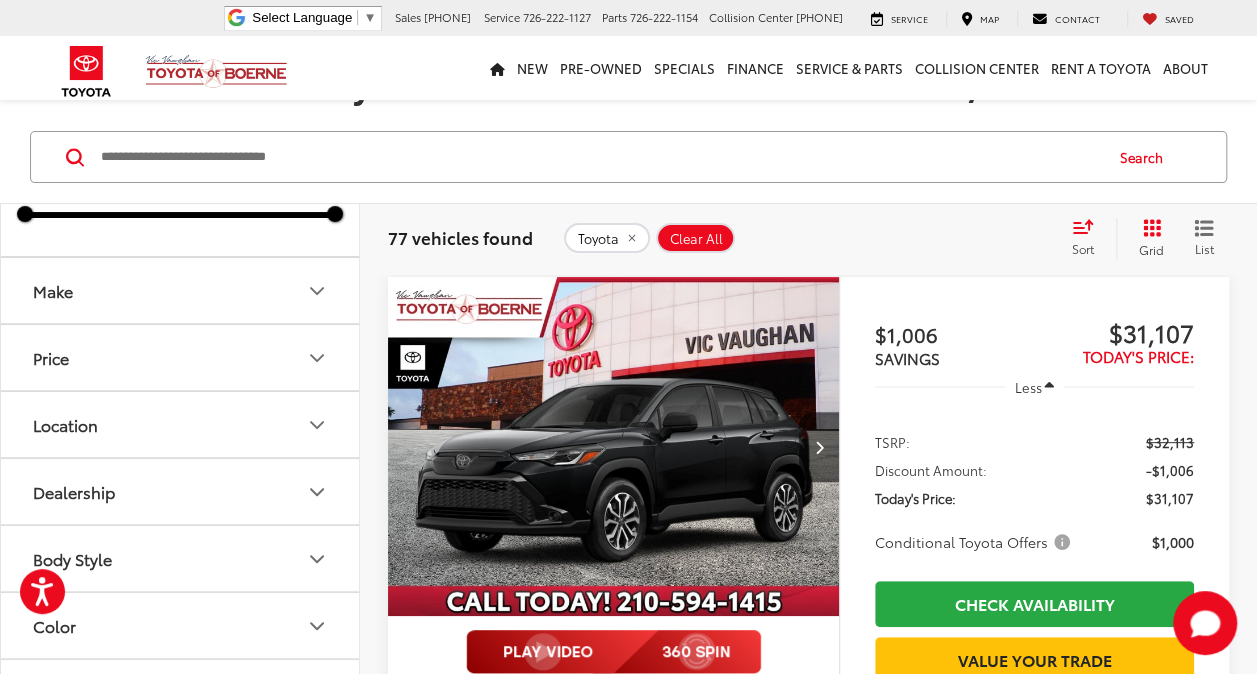 click 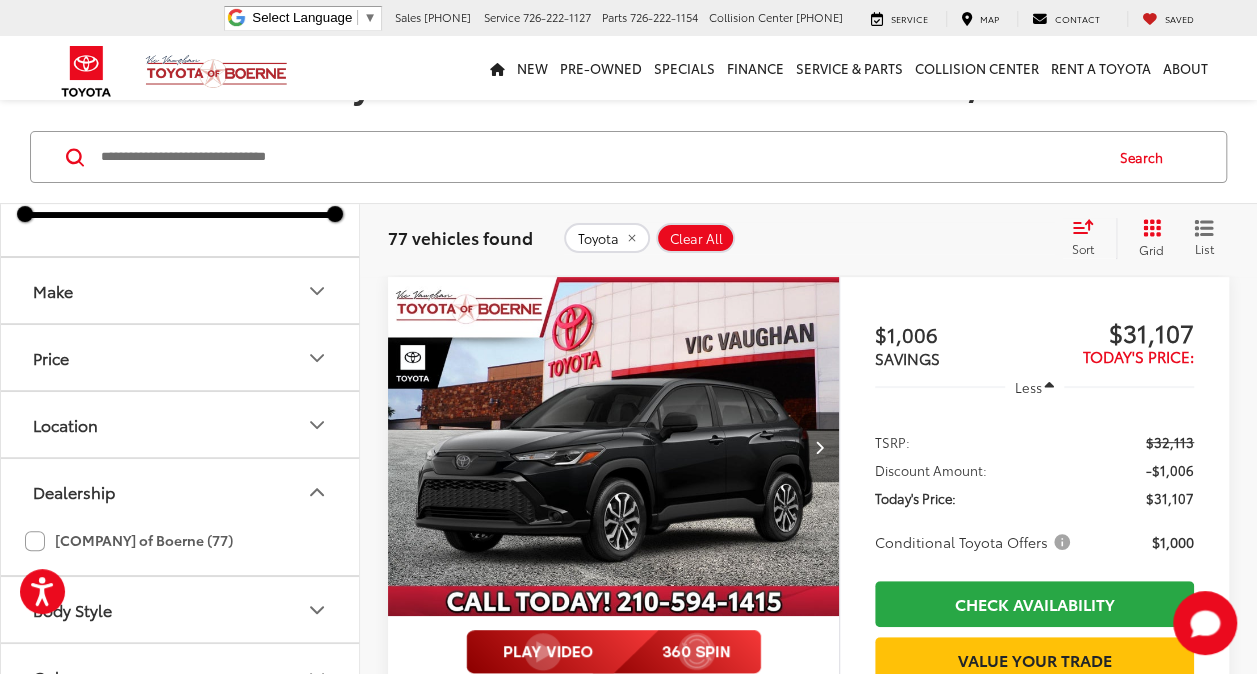 click on "Location" at bounding box center (181, 424) 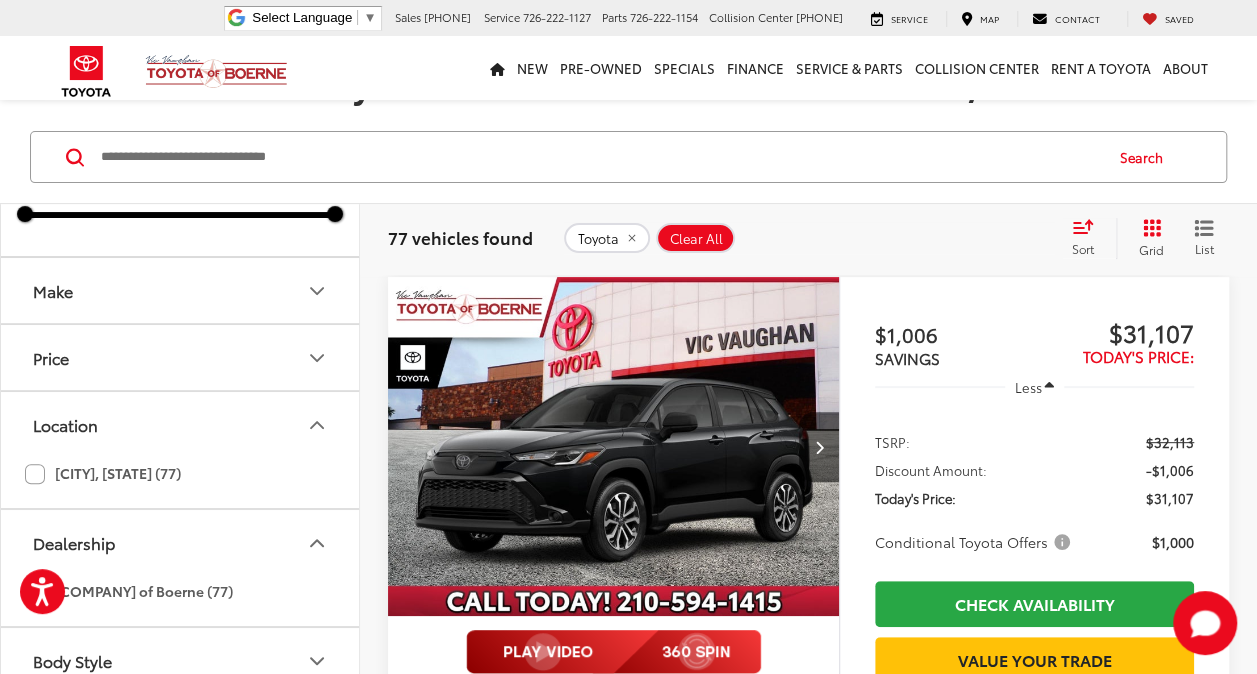 click on "Price" at bounding box center [181, 357] 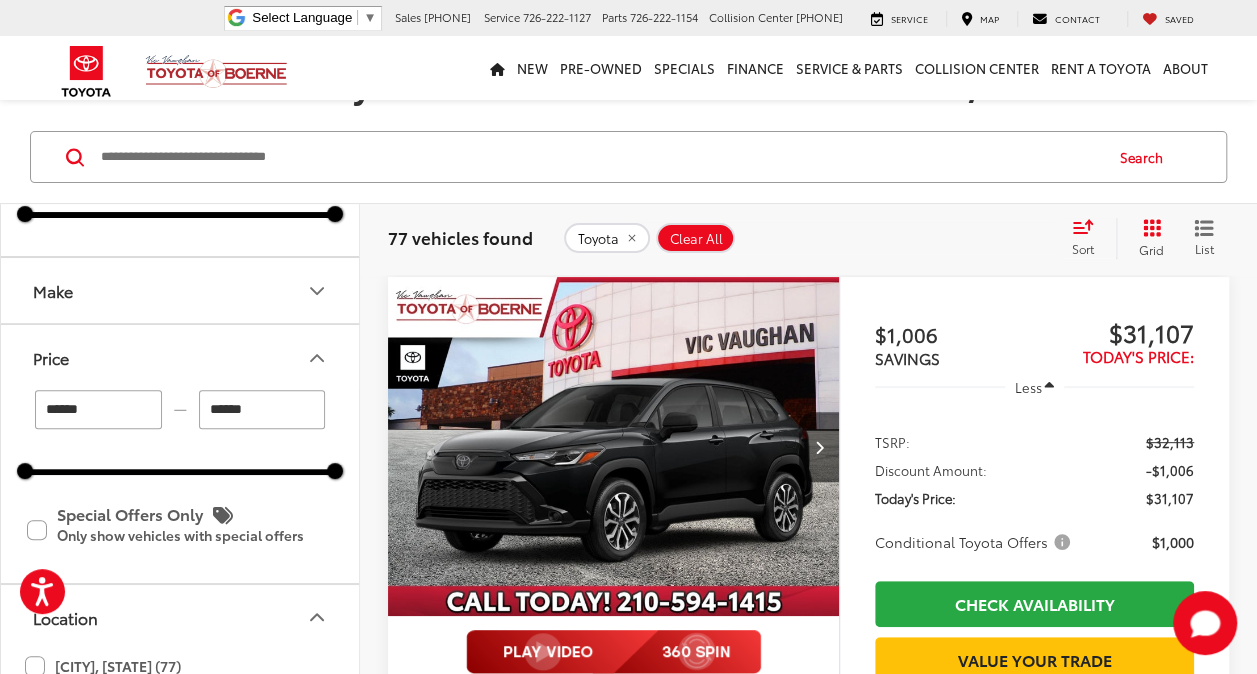 click 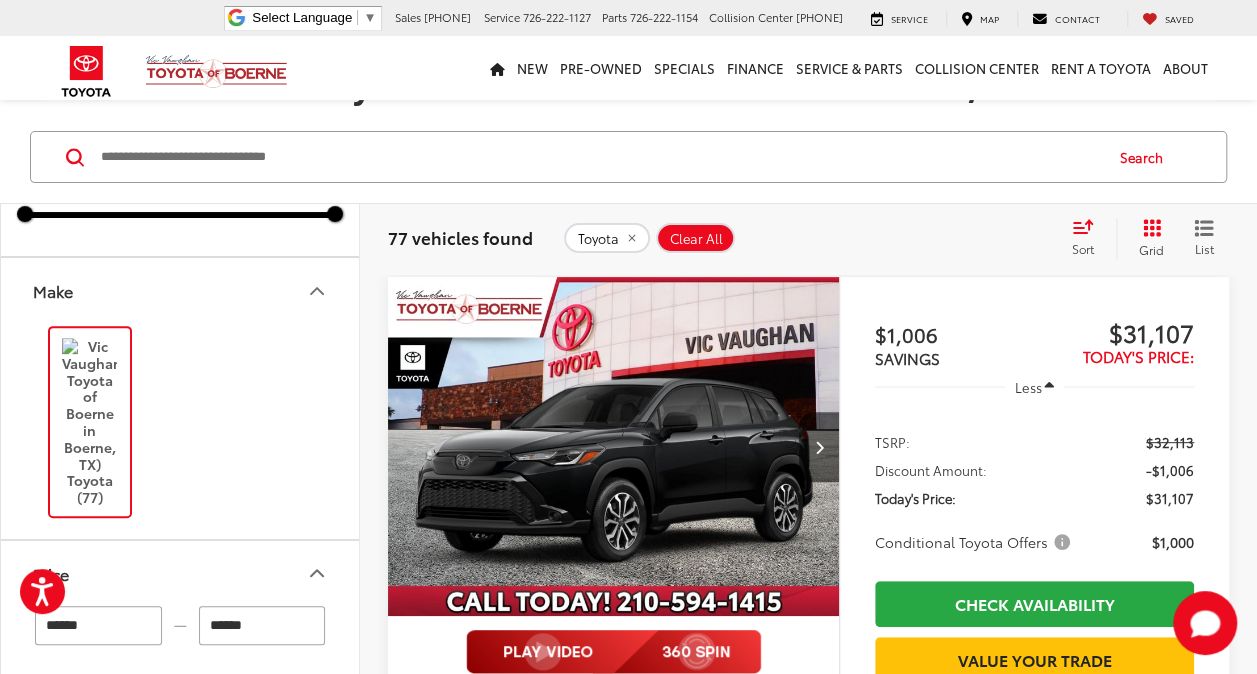 click 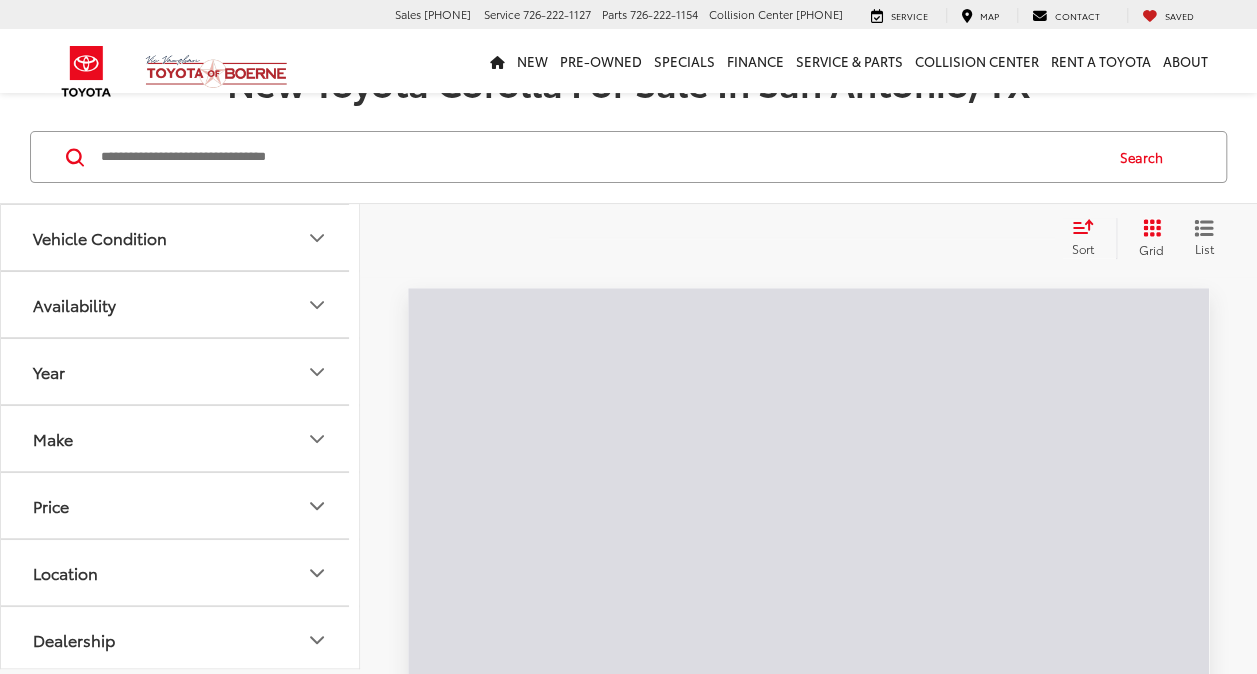 scroll, scrollTop: 184, scrollLeft: 0, axis: vertical 